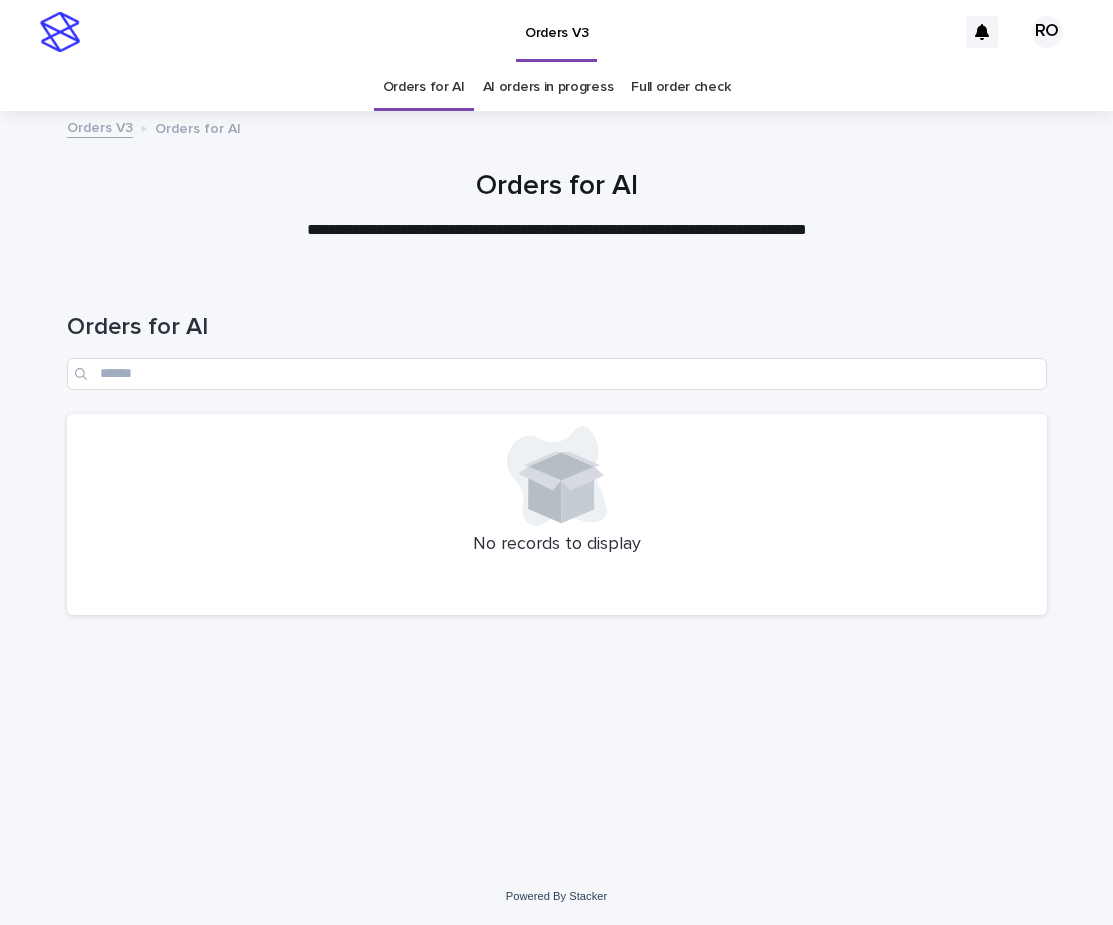 scroll, scrollTop: 0, scrollLeft: 0, axis: both 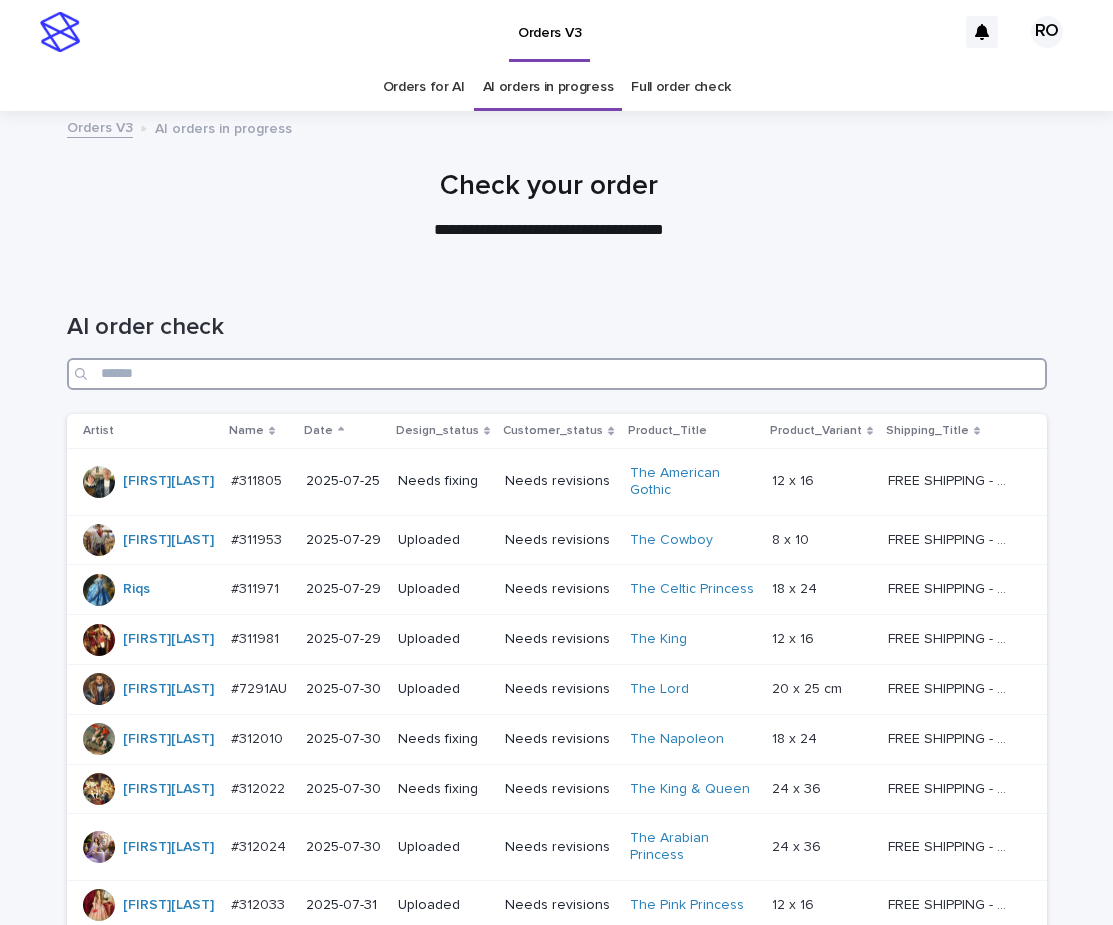 drag, startPoint x: 758, startPoint y: 377, endPoint x: 742, endPoint y: 373, distance: 16.492422 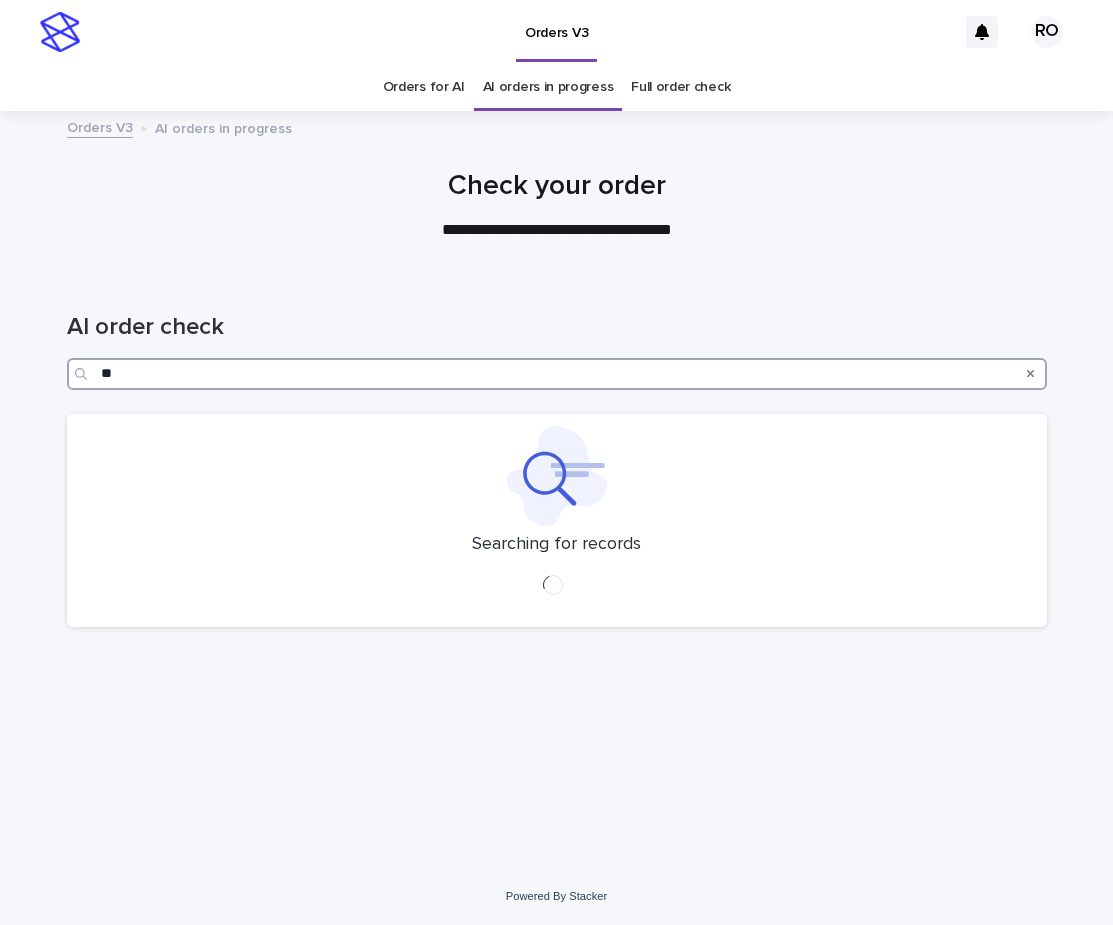 type on "*" 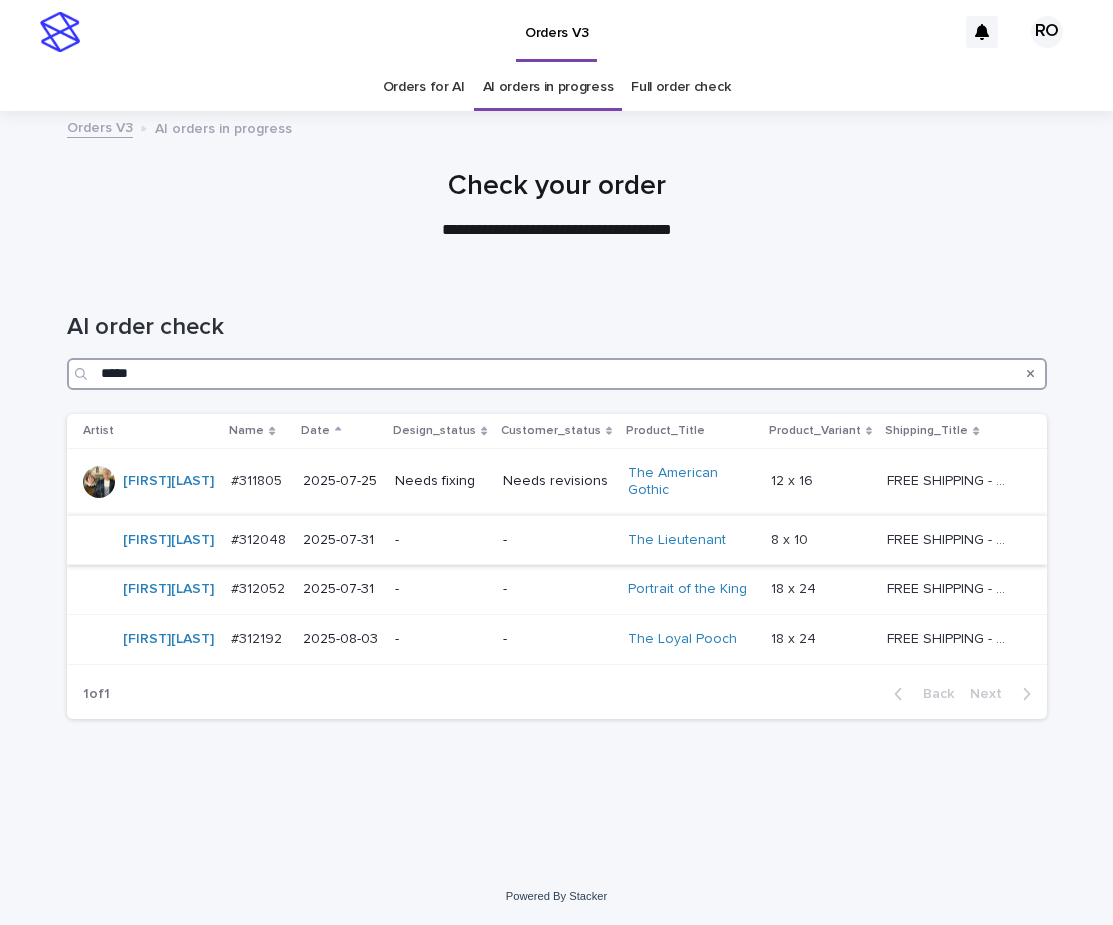 type on "*****" 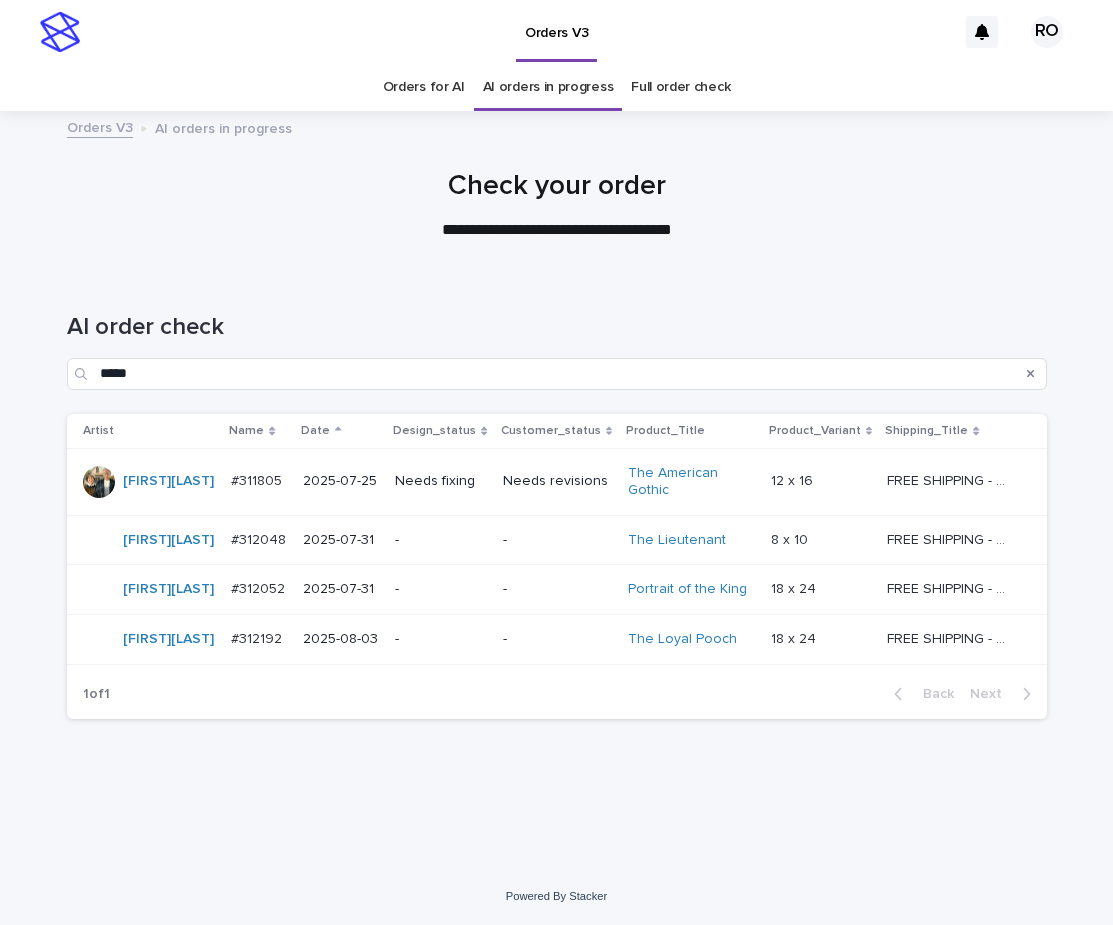 click on "-" at bounding box center (557, 540) 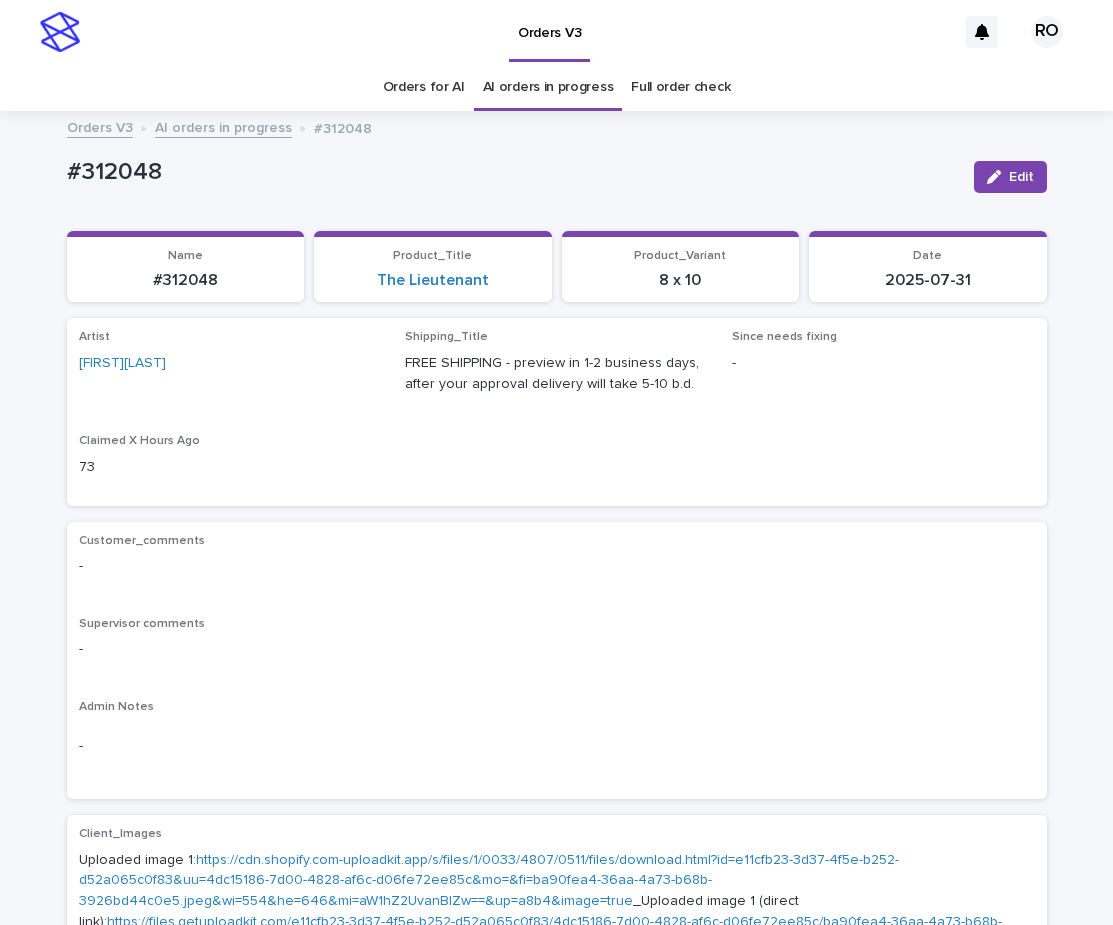 scroll, scrollTop: 186, scrollLeft: 0, axis: vertical 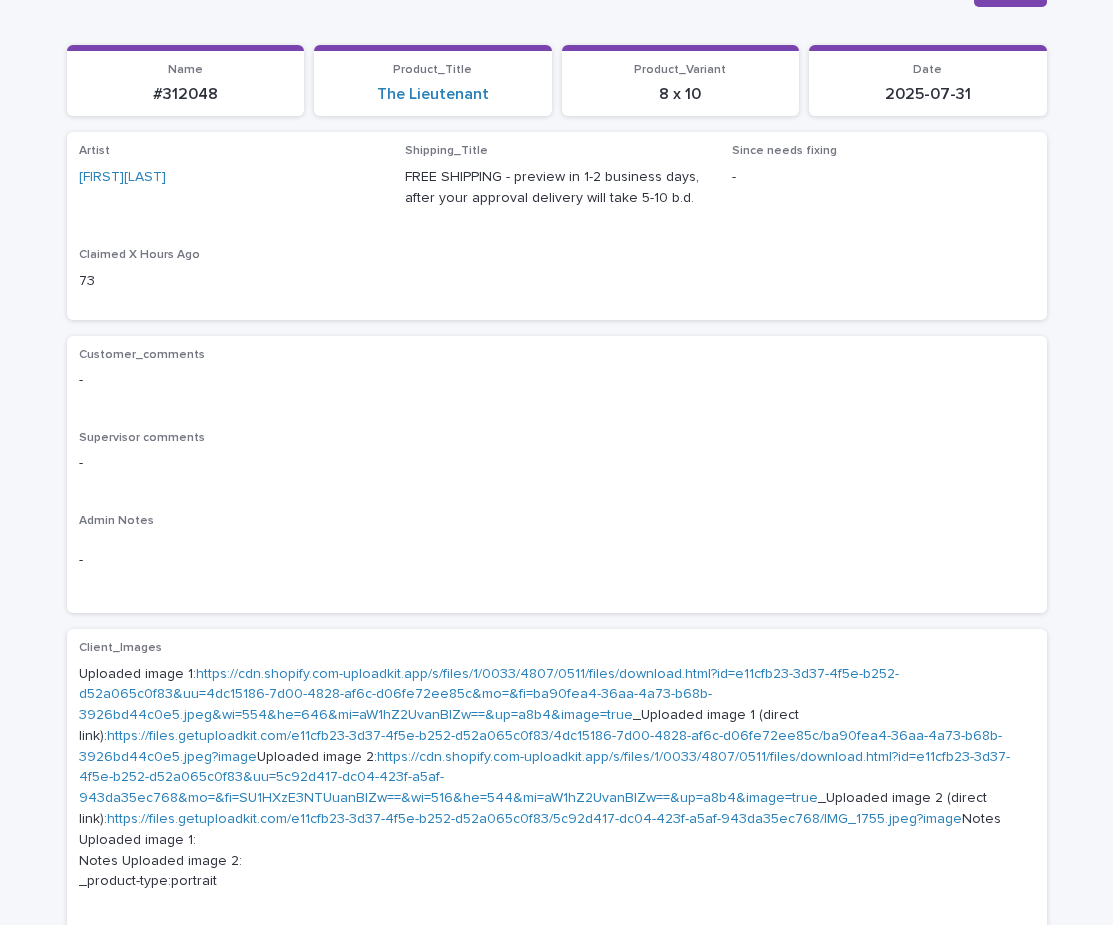 click on "https://cdn.shopify.com-uploadkit.app/s/files/1/0033/4807/0511/files/download.html?id=e11cfb23-3d37-4f5e-b252-d52a065c0f83&uu=4dc15186-7d00-4828-af6c-d06fe72ee85c&mo=&fi=ba90fea4-36aa-4a73-b68b-3926bd44c0e5.jpeg&wi=554&he=646&mi=aW1hZ2UvanBlZw==&up=a8b4&image=true" at bounding box center (489, 695) 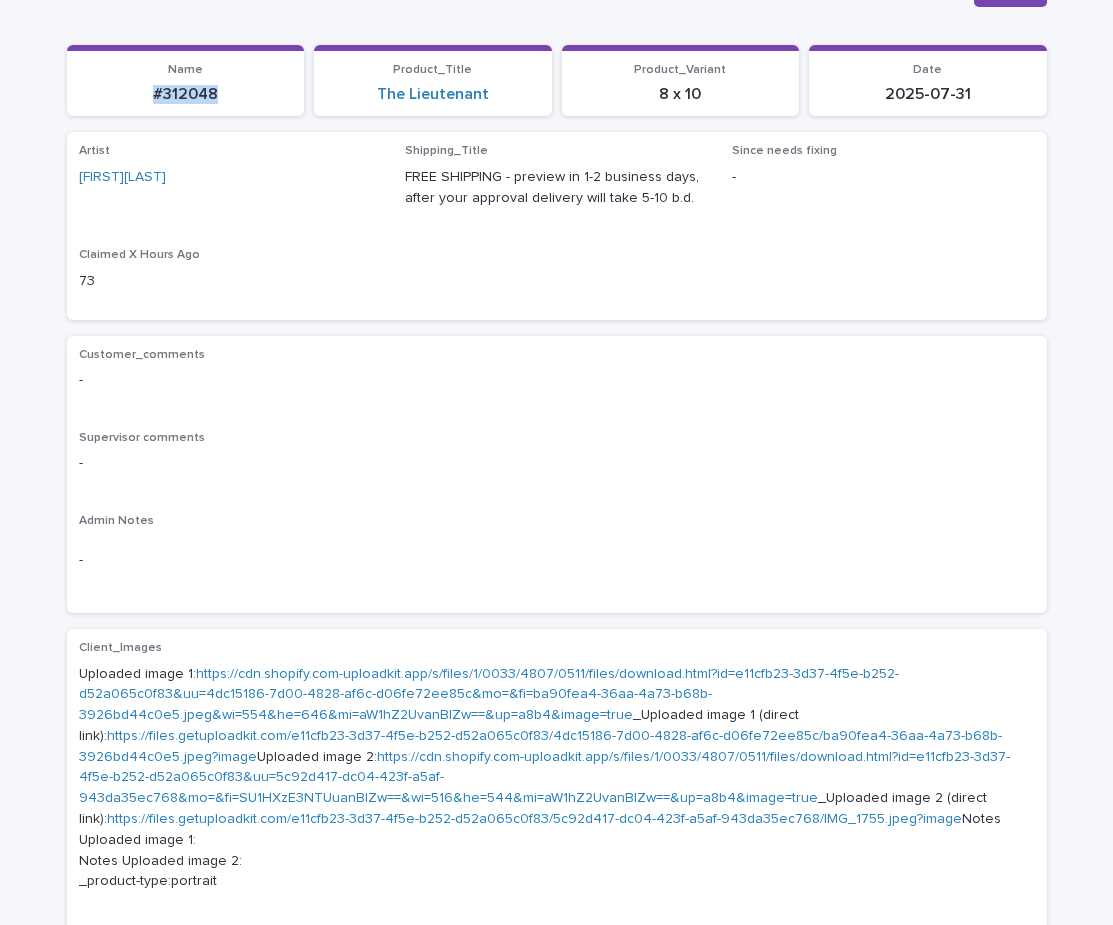 drag, startPoint x: 235, startPoint y: 107, endPoint x: 145, endPoint y: 95, distance: 90.79648 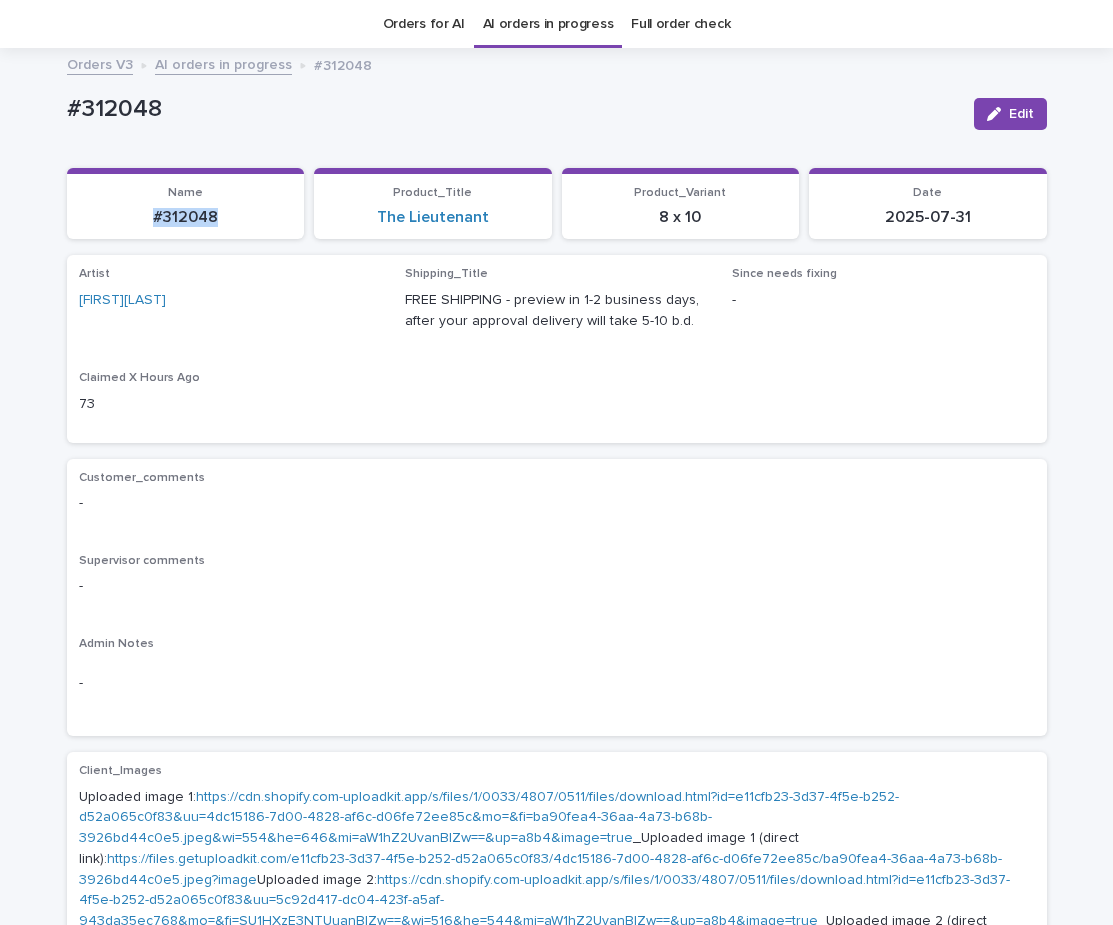 scroll, scrollTop: 61, scrollLeft: 0, axis: vertical 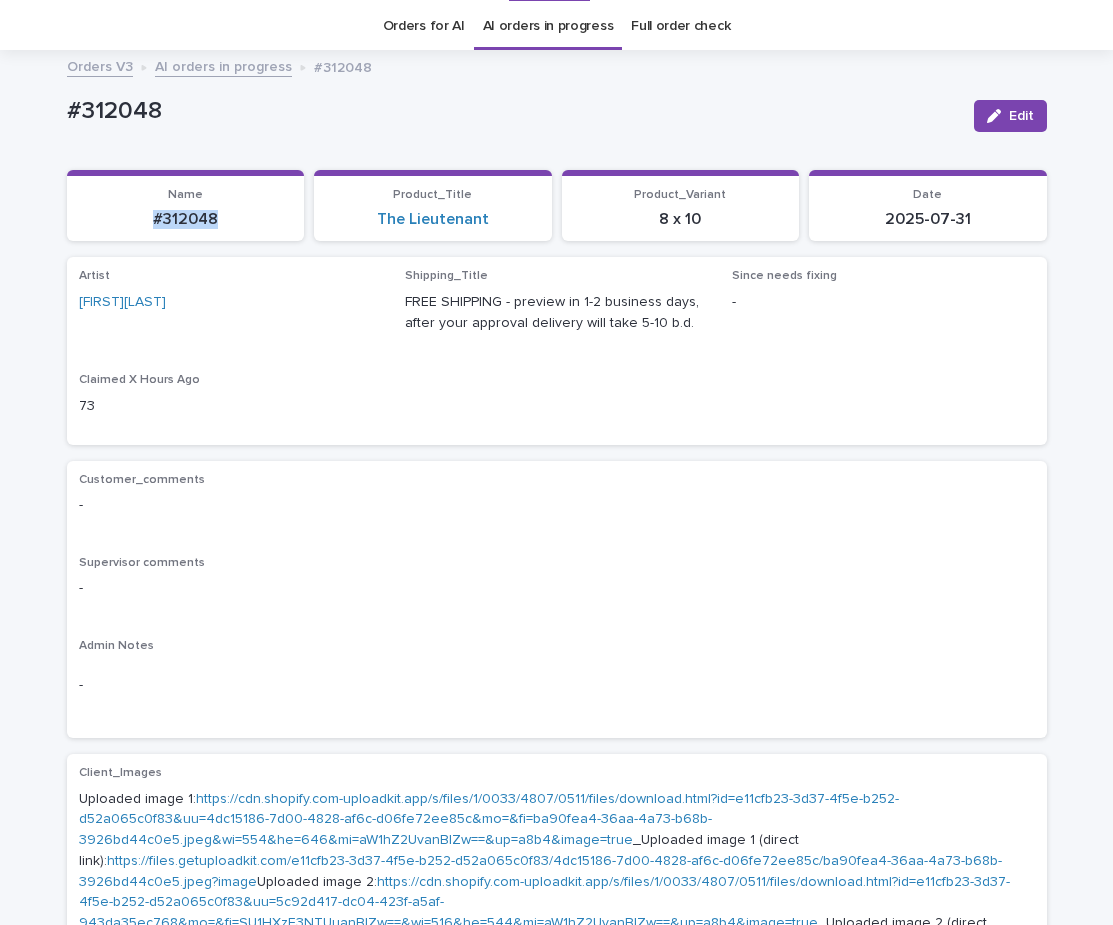click on "Edit" at bounding box center [1021, 116] 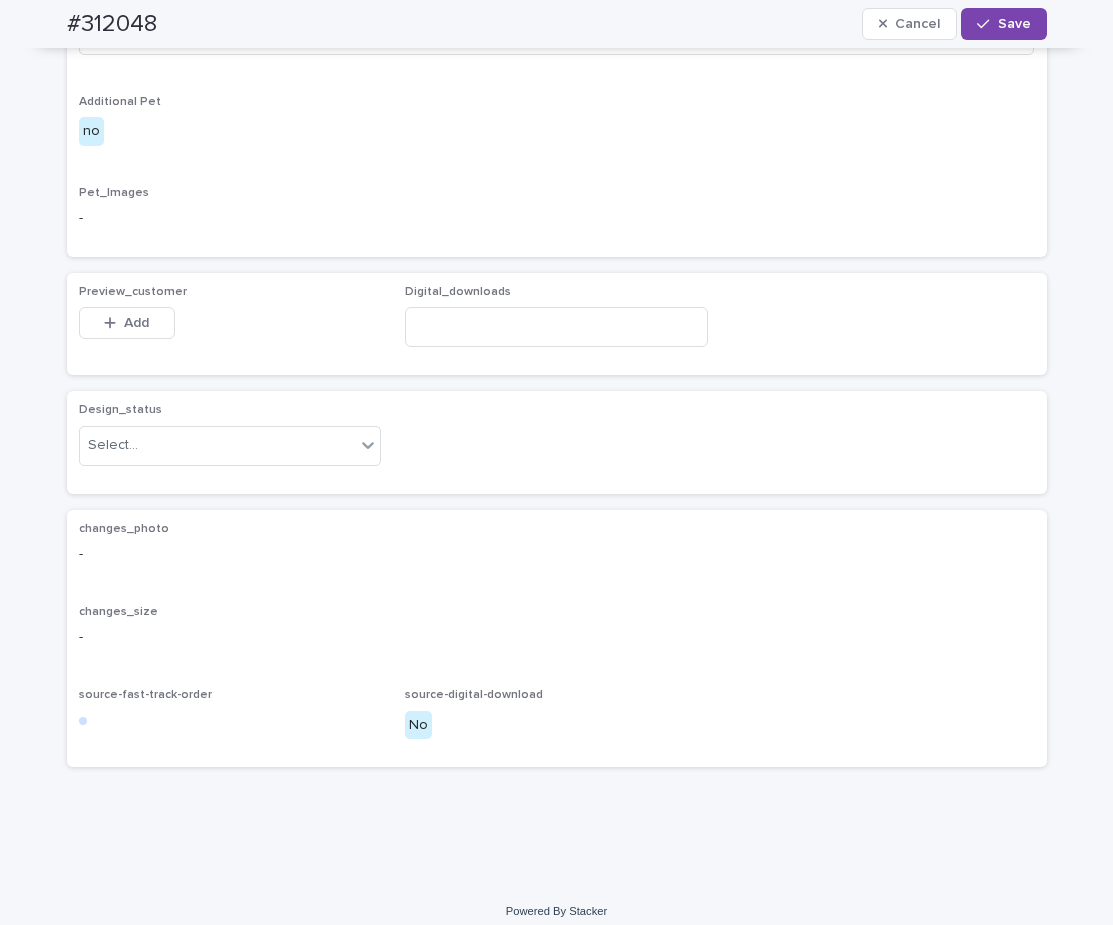scroll, scrollTop: 1204, scrollLeft: 0, axis: vertical 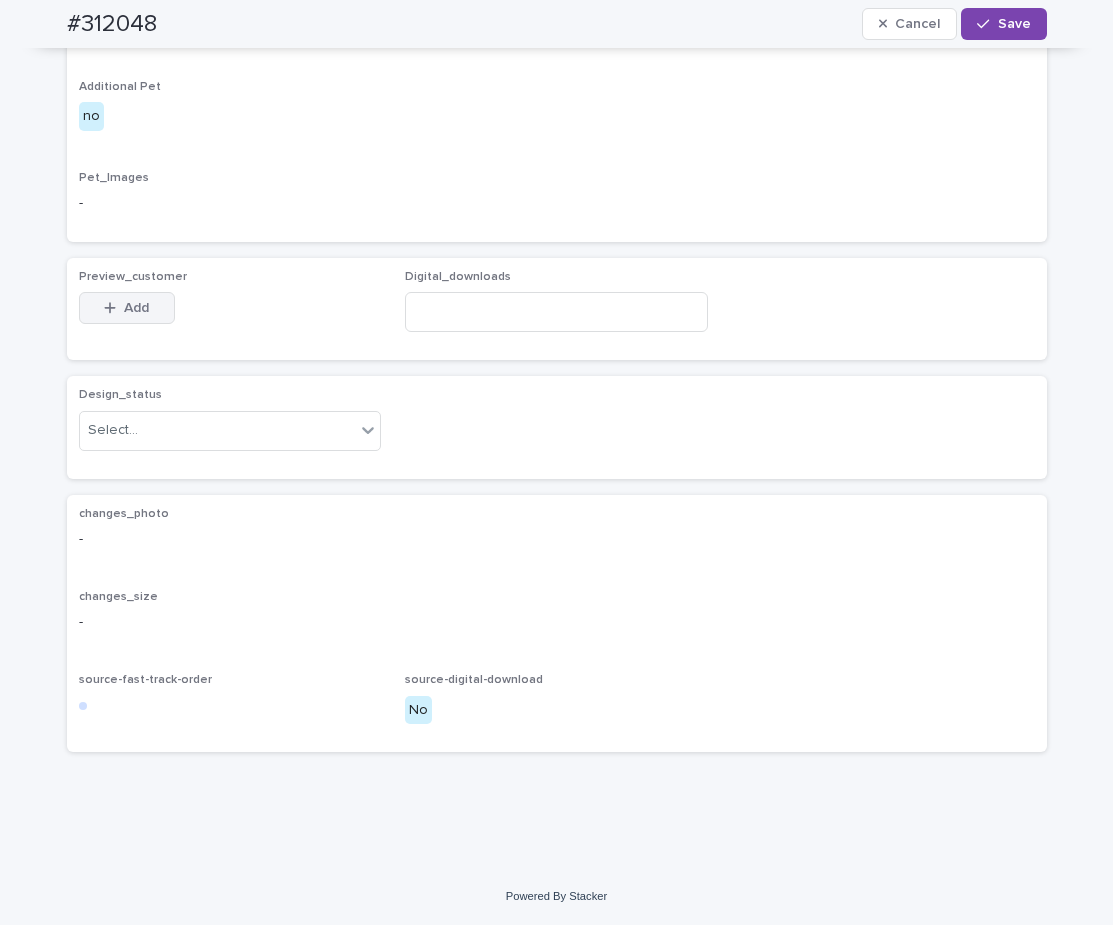 click on "Add" at bounding box center [127, 308] 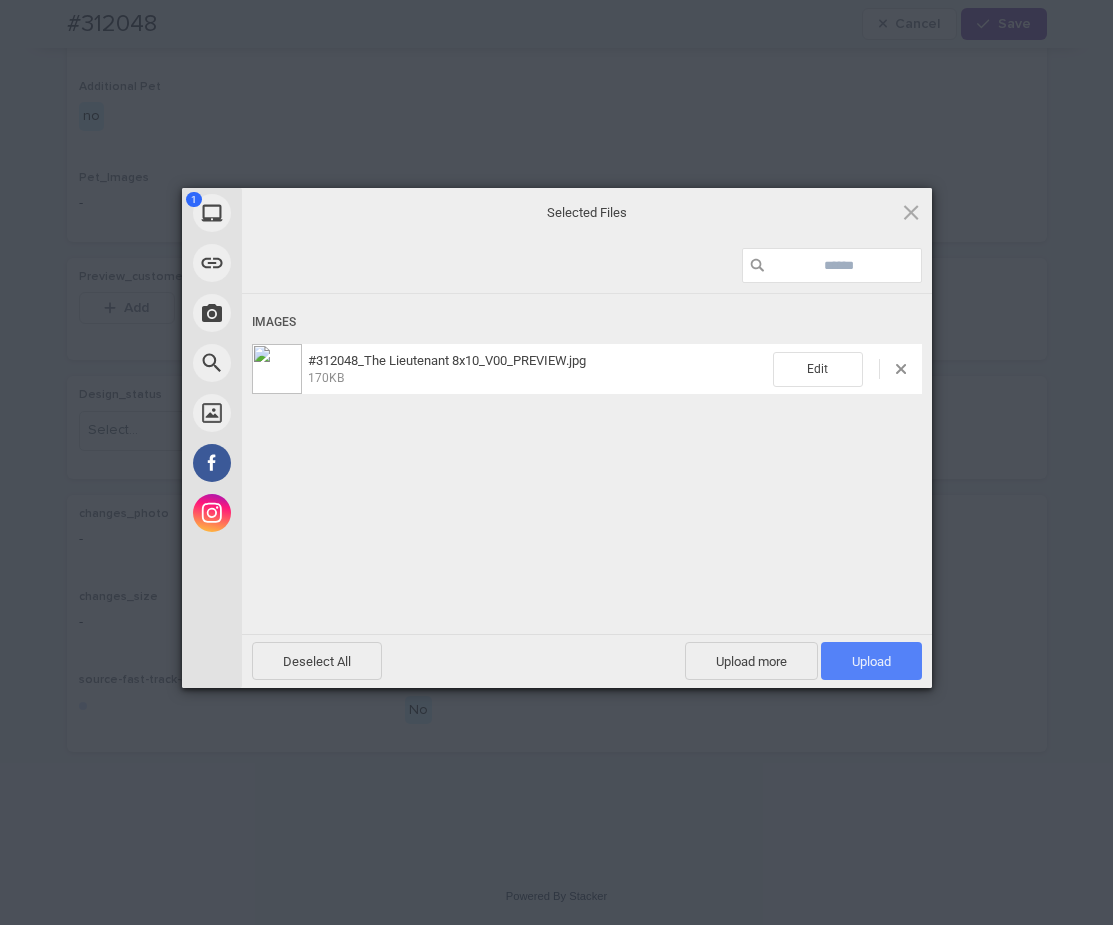 click on "Upload
1" at bounding box center (871, 661) 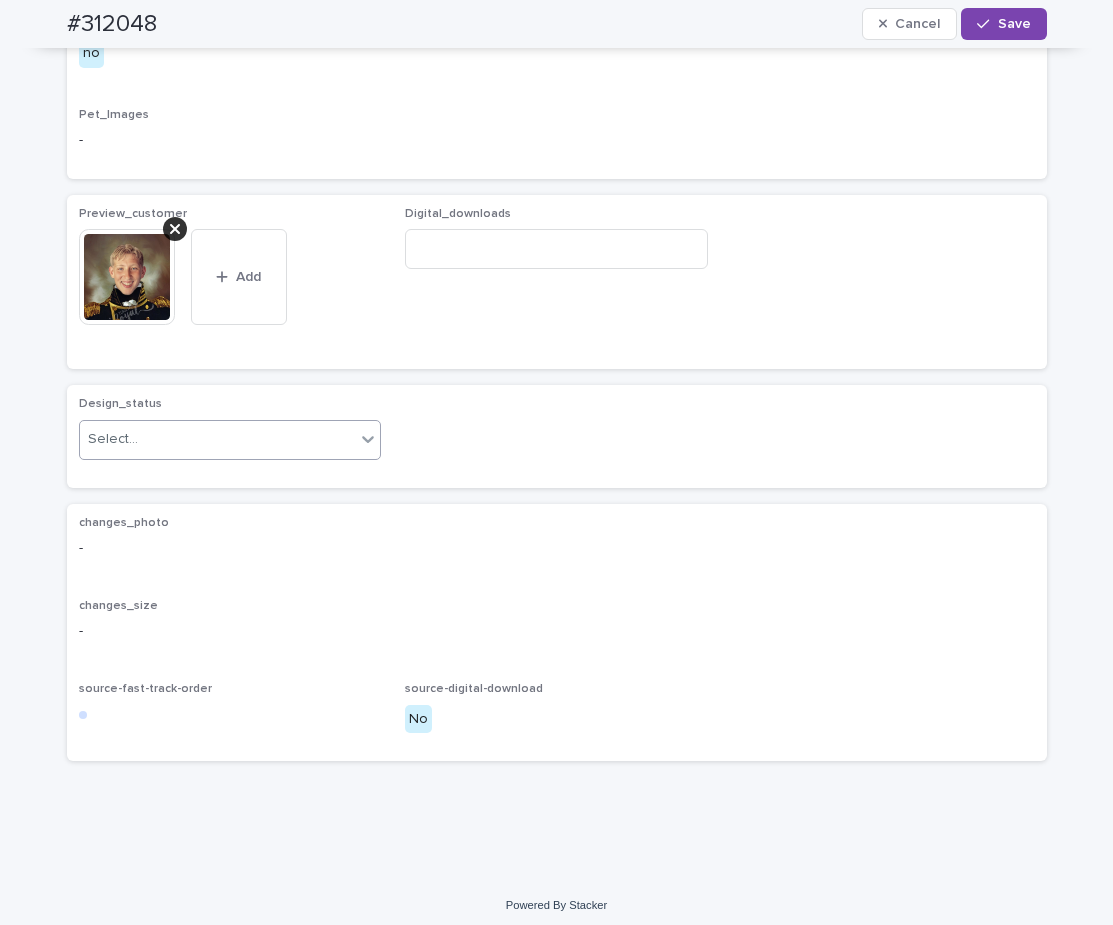 click on "Select..." at bounding box center (218, 439) 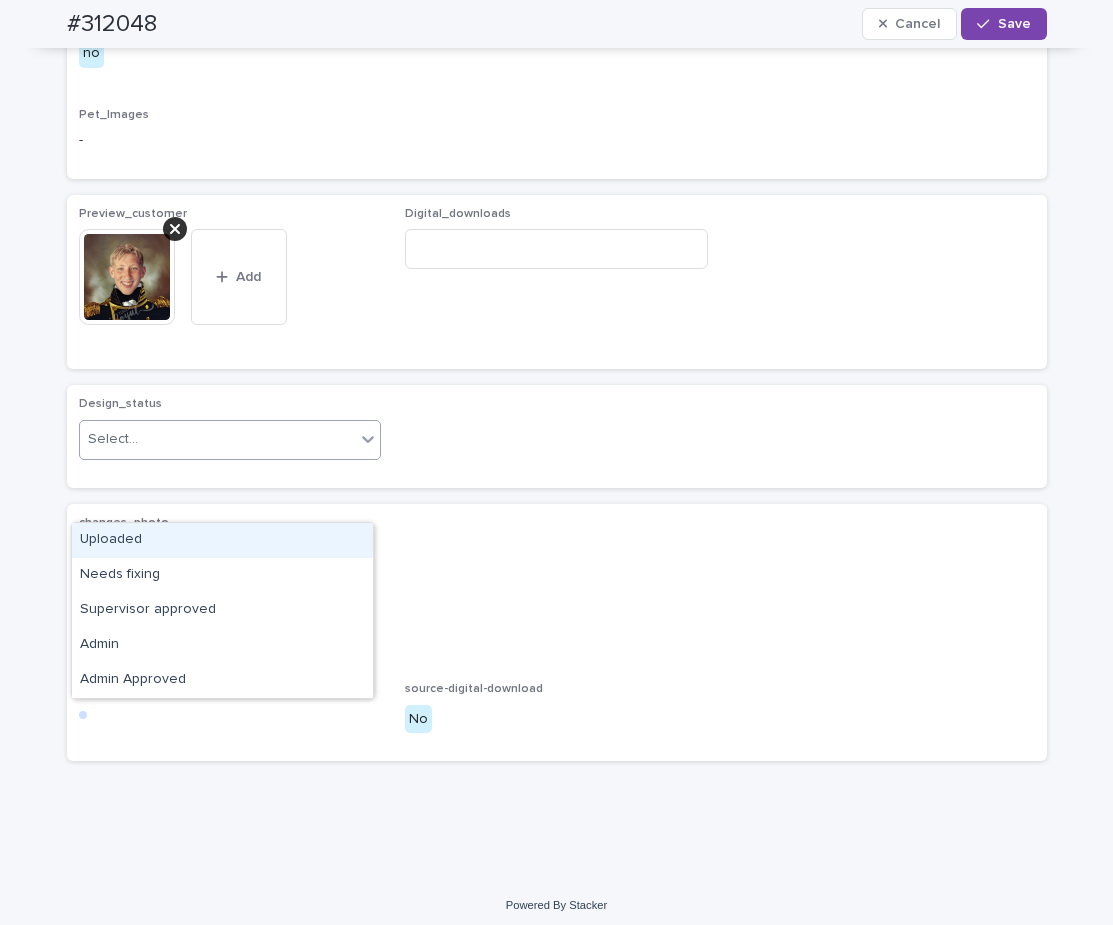 click on "Uploaded" at bounding box center [222, 540] 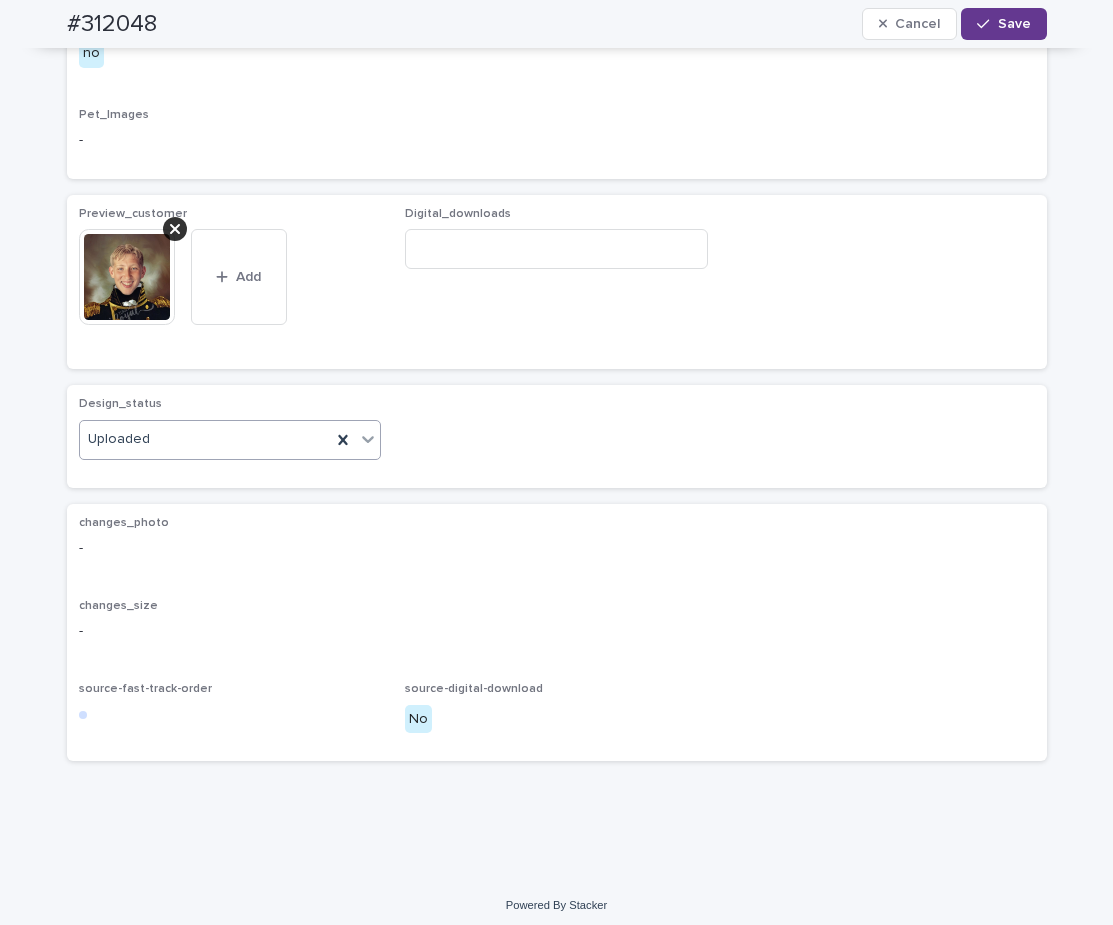 click on "Save" at bounding box center (1003, 24) 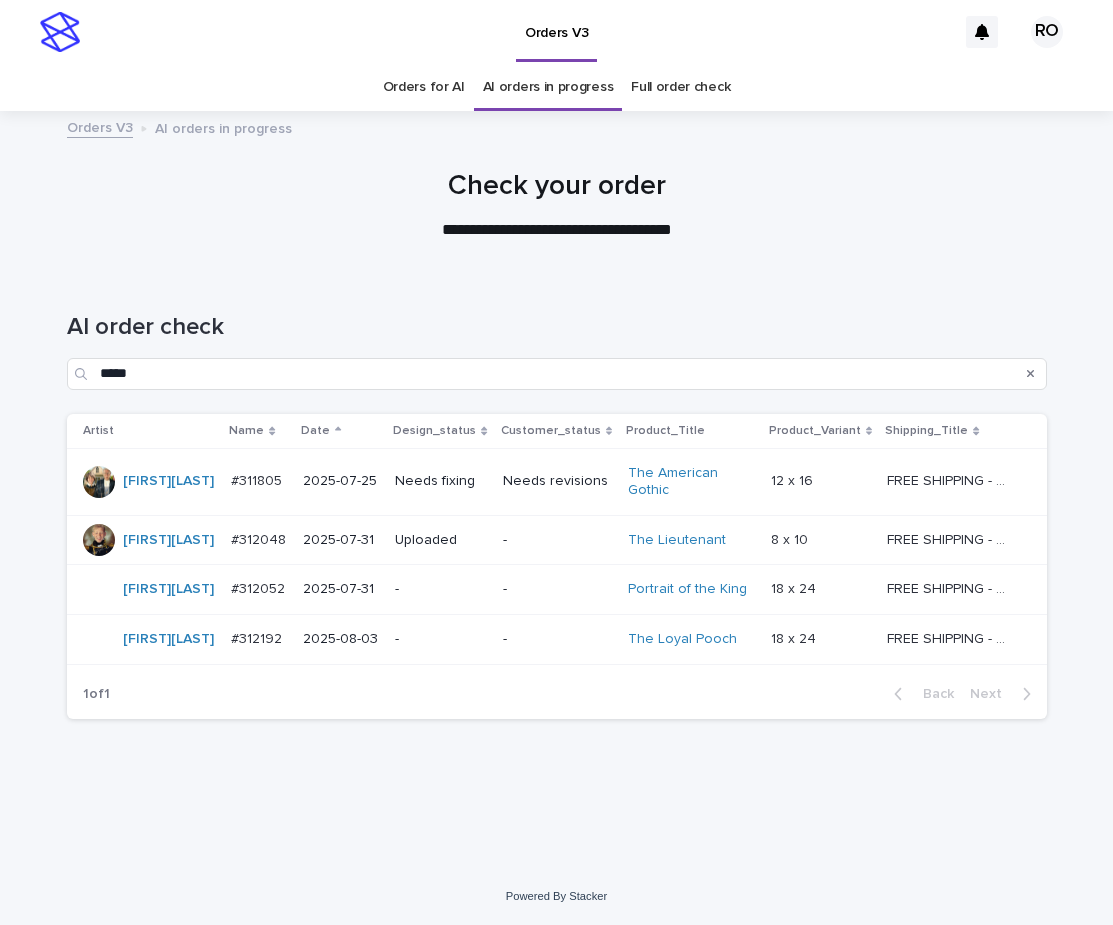 scroll, scrollTop: 0, scrollLeft: 0, axis: both 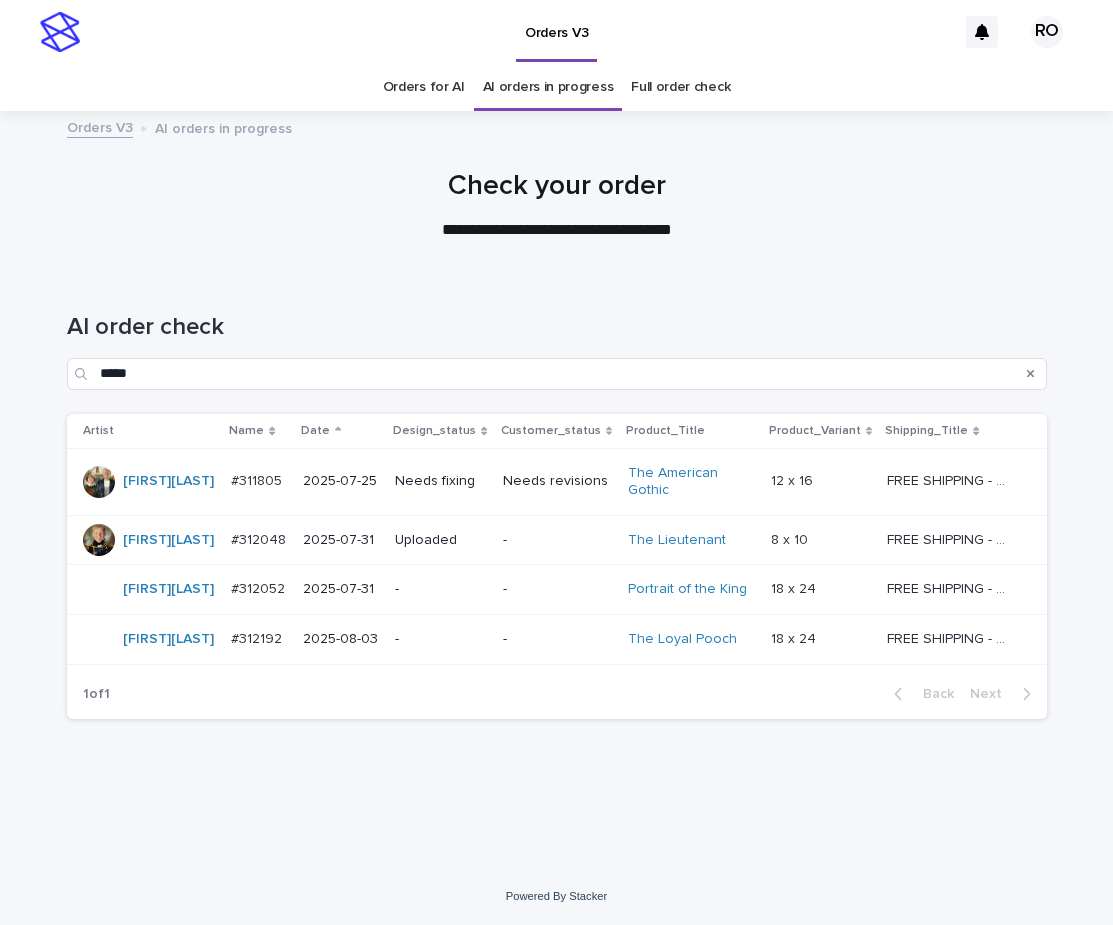 click on "-" at bounding box center (557, 589) 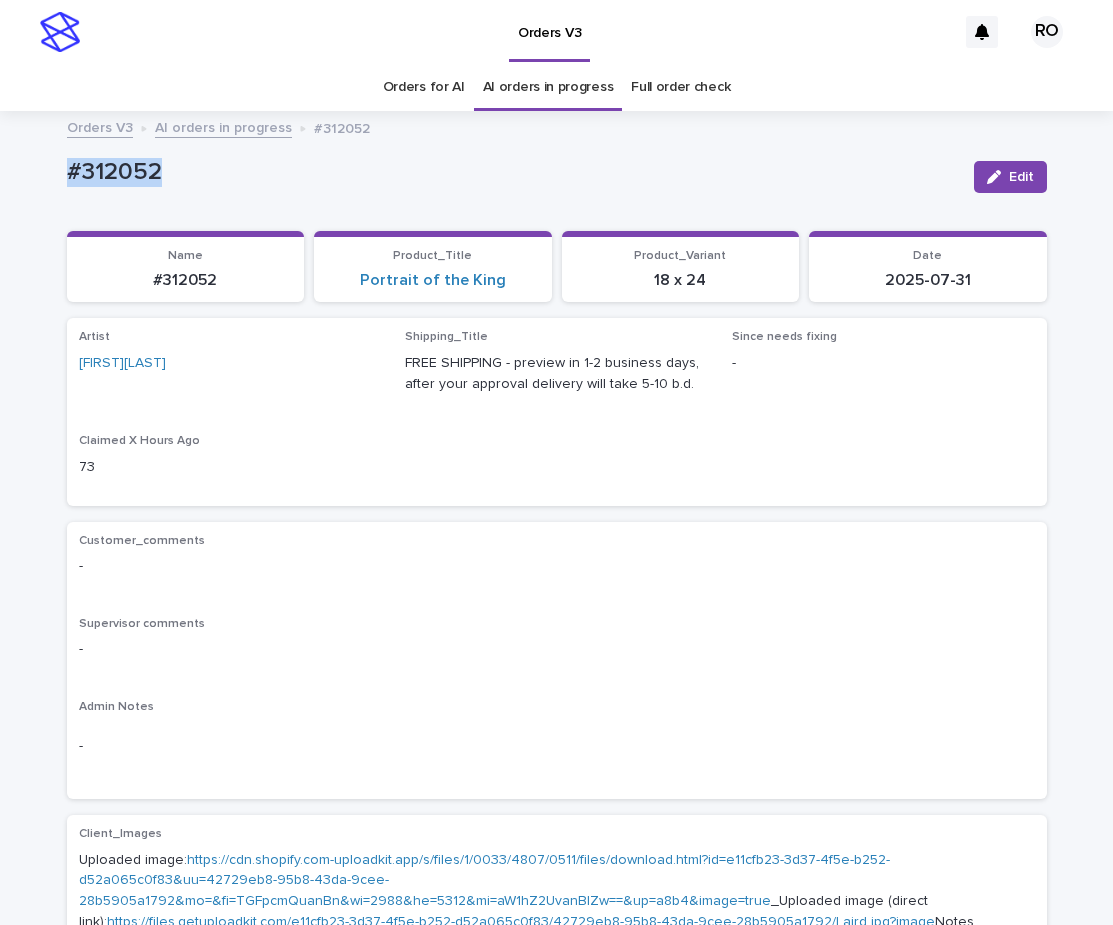 drag, startPoint x: 186, startPoint y: 170, endPoint x: 35, endPoint y: 170, distance: 151 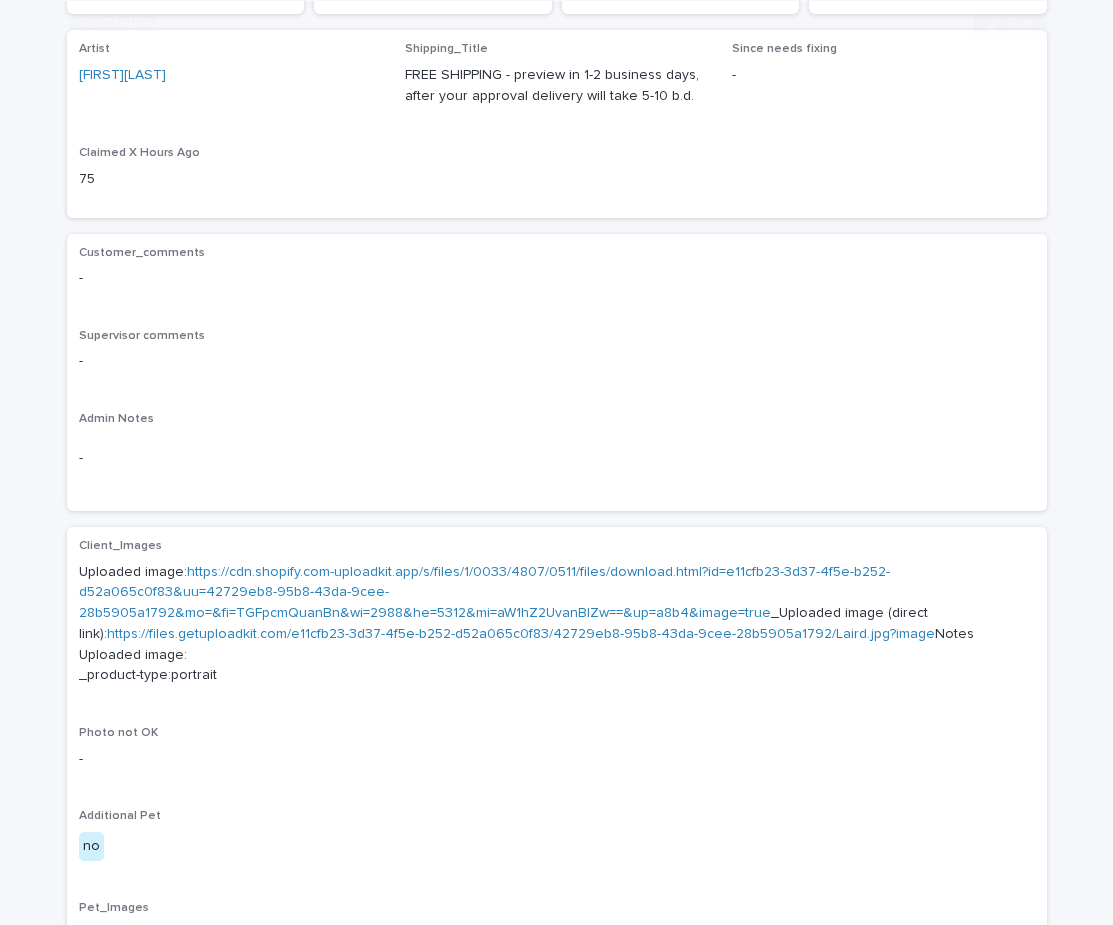 scroll, scrollTop: 299, scrollLeft: 0, axis: vertical 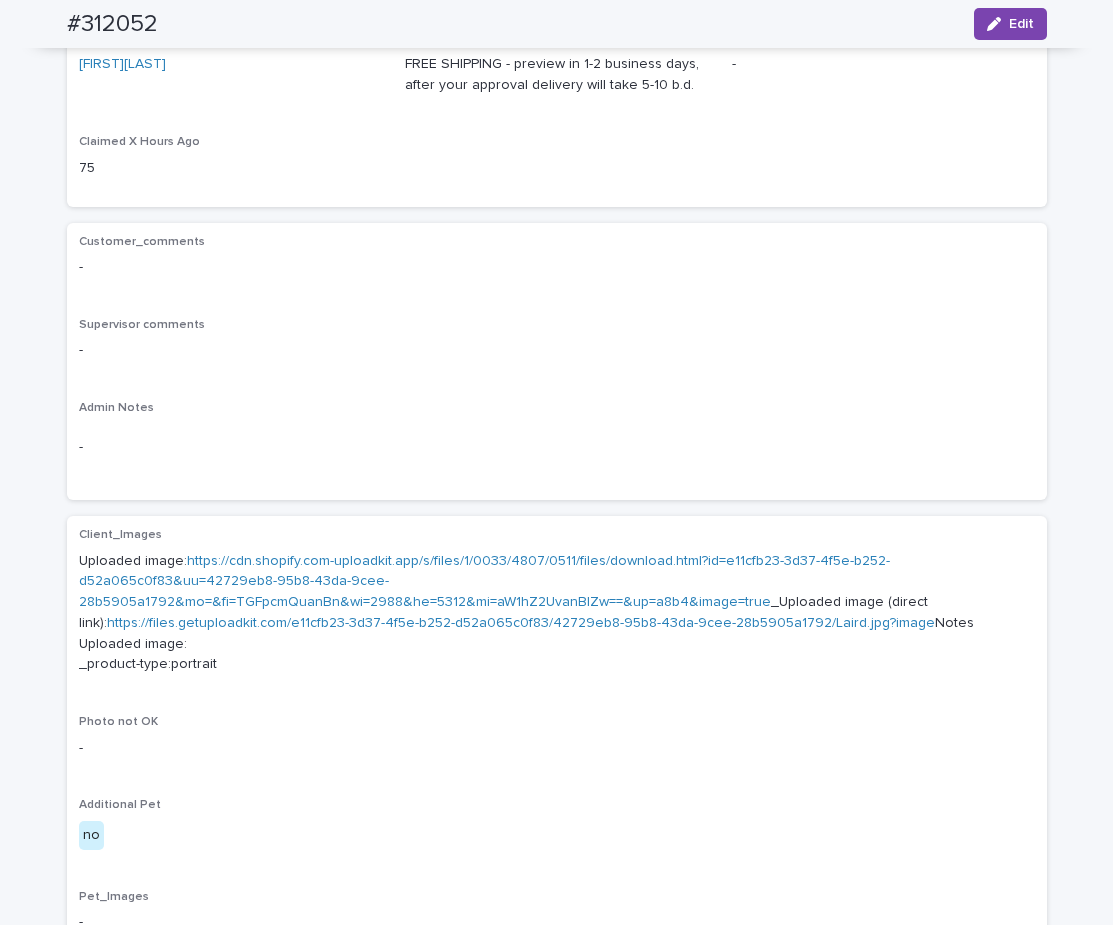 click on "https://cdn.shopify.com-uploadkit.app/s/files/1/0033/4807/0511/files/download.html?id=e11cfb23-3d37-4f5e-b252-d52a065c0f83&uu=42729eb8-95b8-43da-9cee-28b5905a1792&mo=&fi=TGFpcmQuanBn&wi=2988&he=5312&mi=aW1hZ2UvanBlZw==&up=a8b4&image=true" at bounding box center [484, 582] 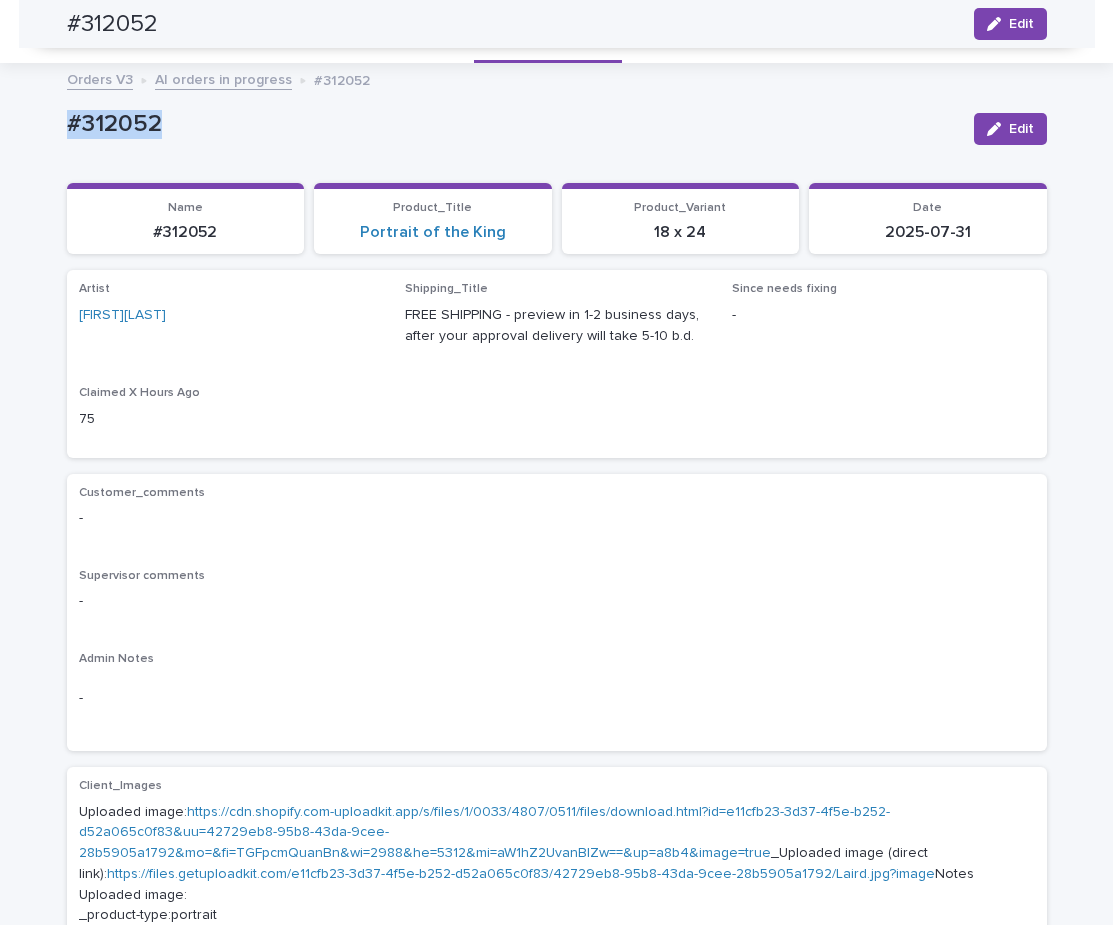 scroll, scrollTop: 0, scrollLeft: 0, axis: both 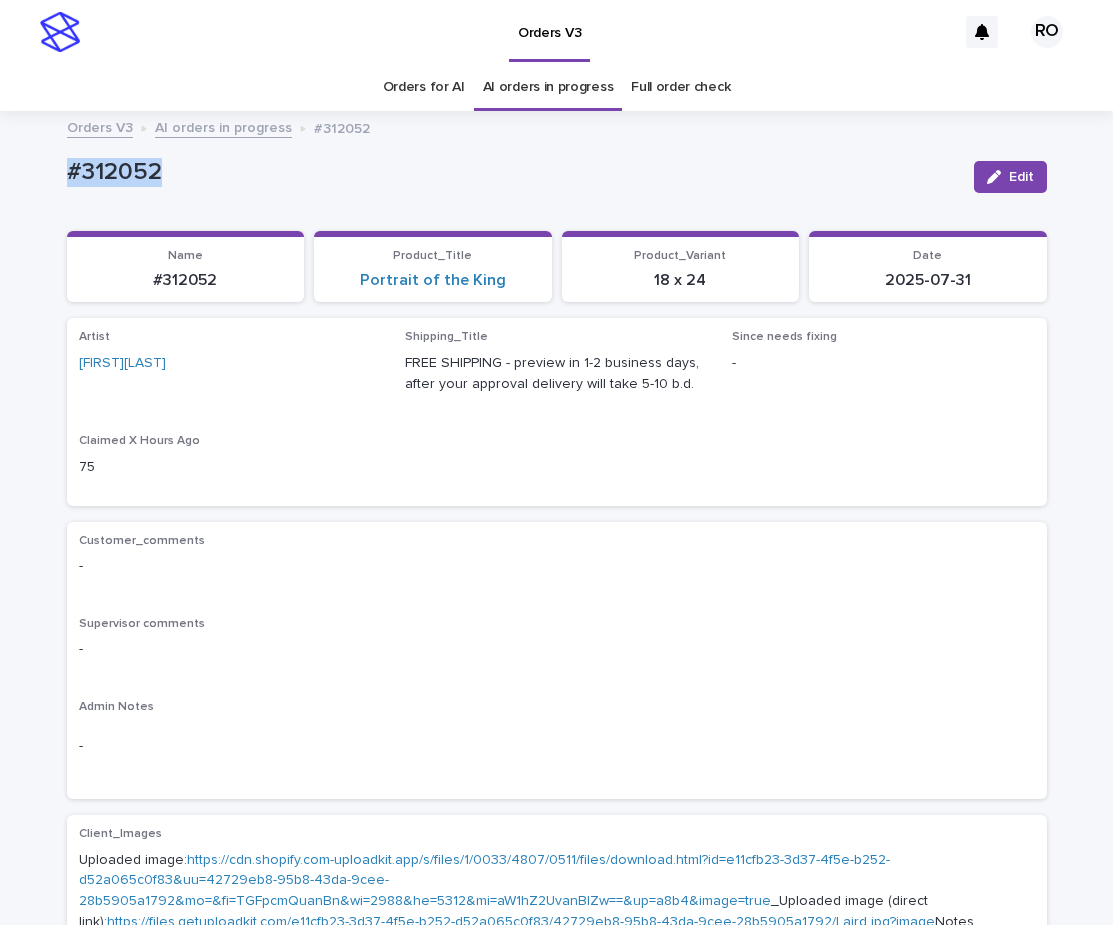 copy on "#312052" 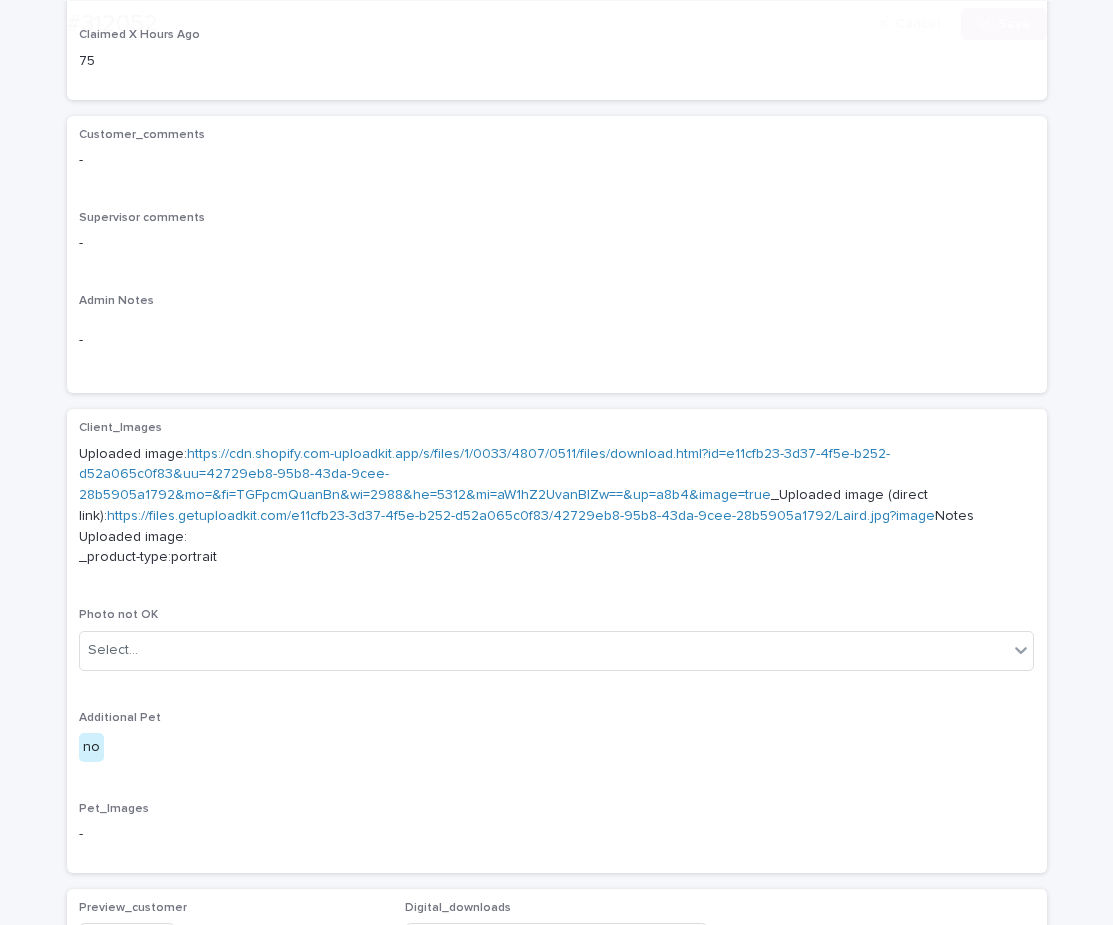 scroll, scrollTop: 1058, scrollLeft: 0, axis: vertical 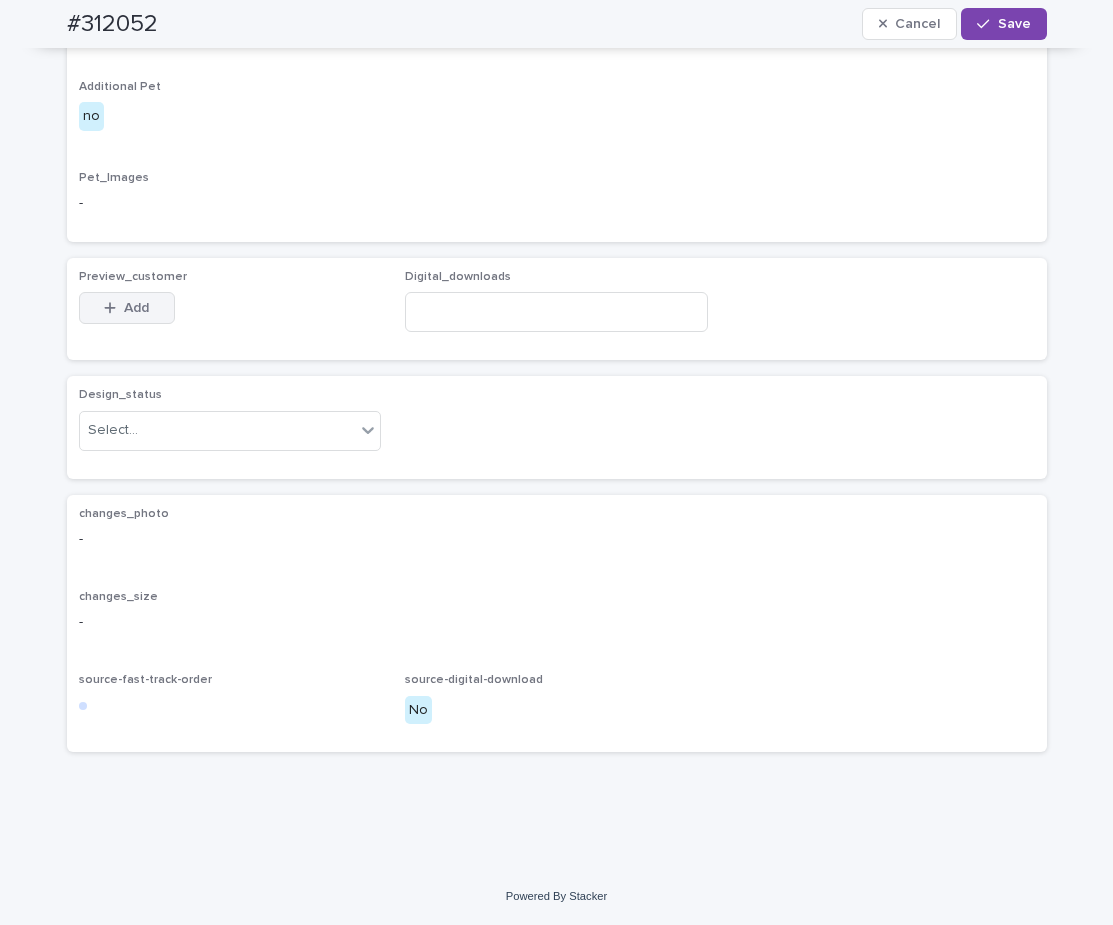click on "Add" at bounding box center [127, 308] 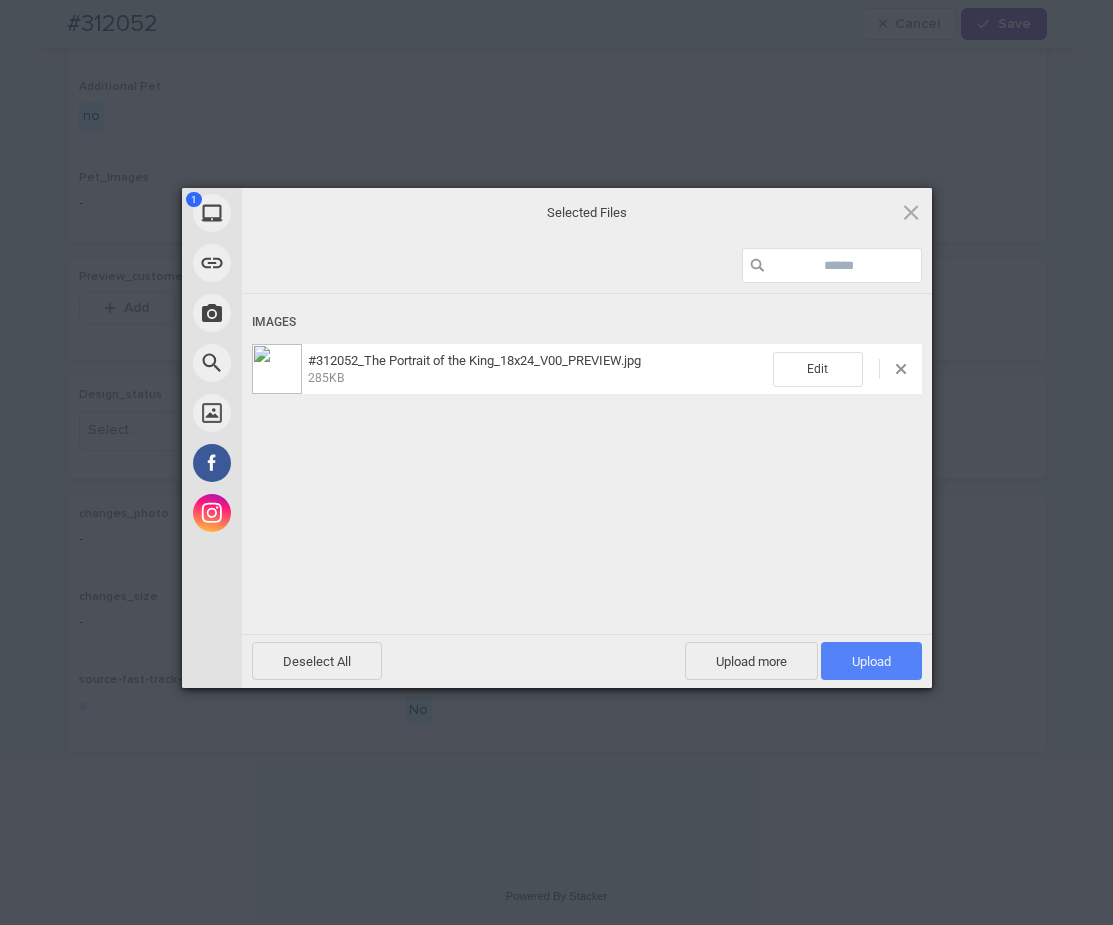 click on "Upload
1" at bounding box center [871, 661] 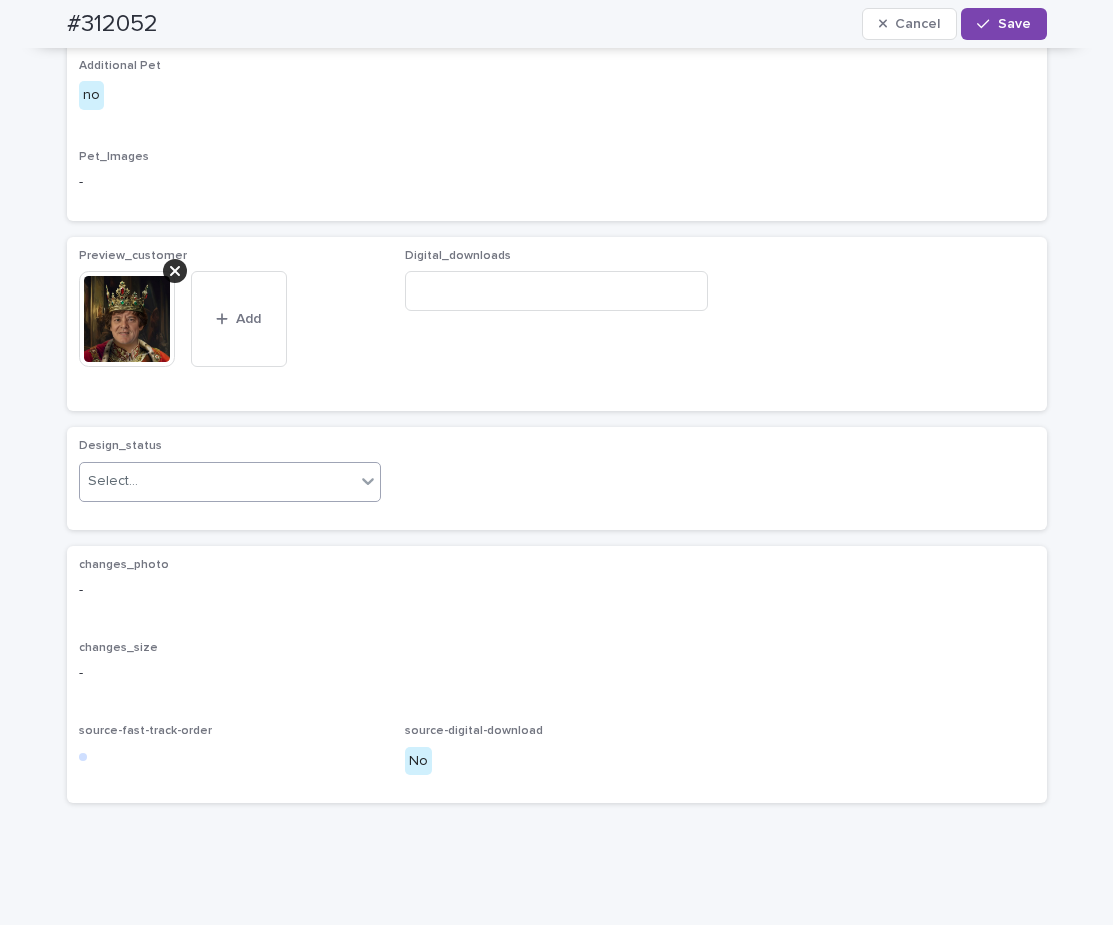 click on "Select..." at bounding box center [218, 481] 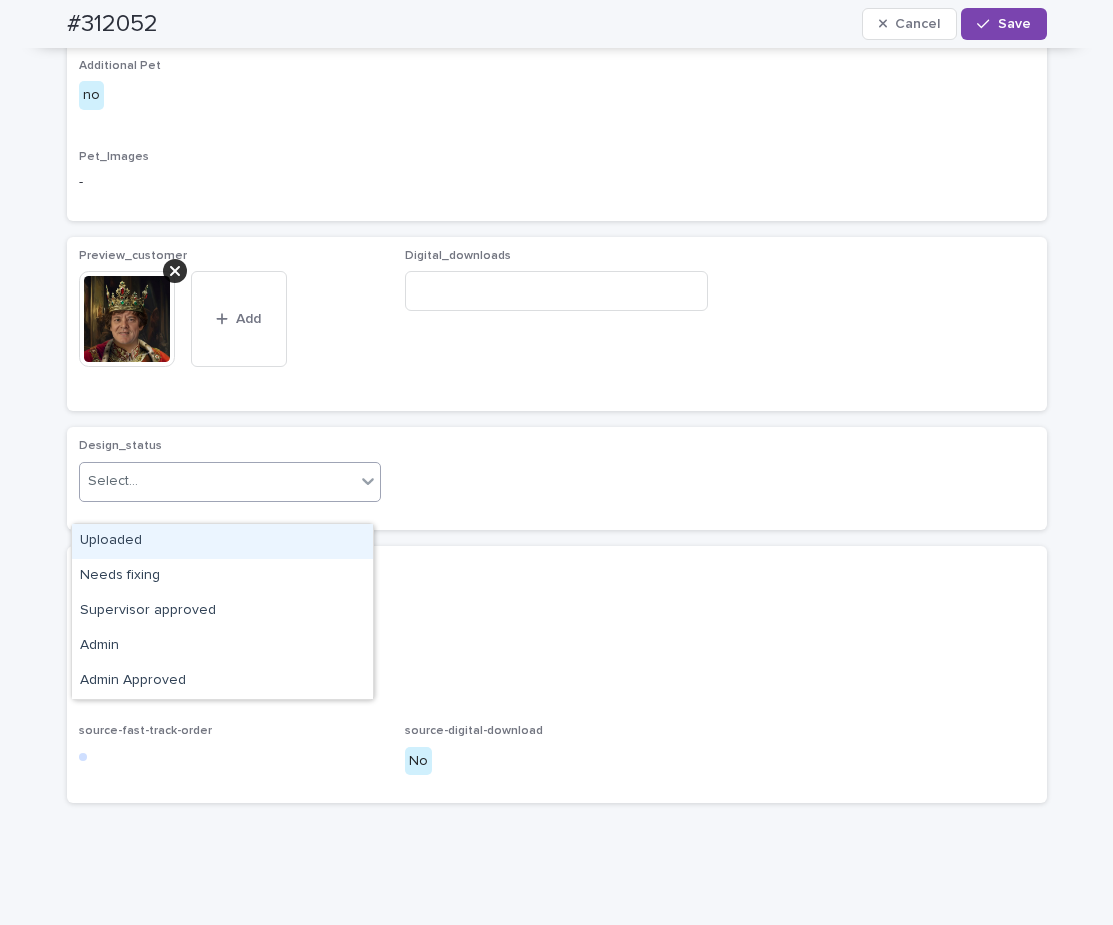 click on "Uploaded" at bounding box center (222, 541) 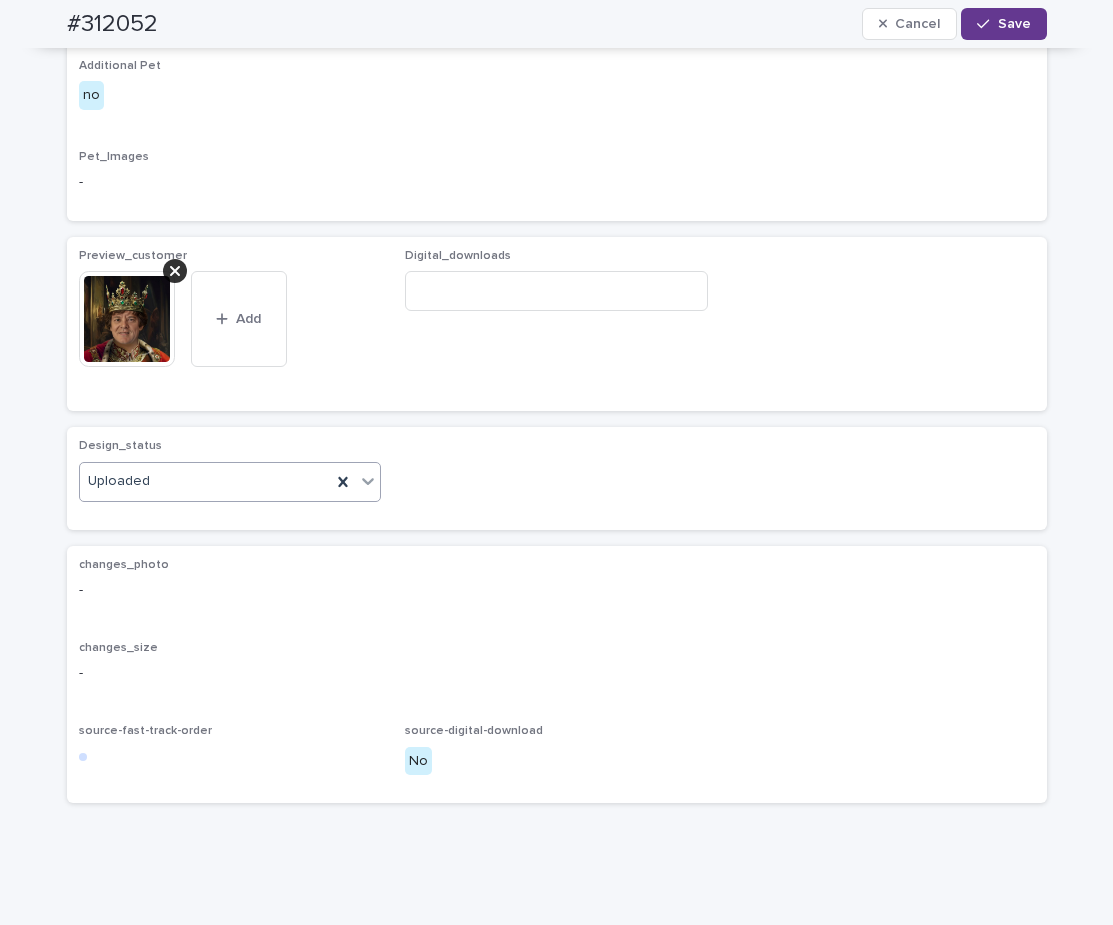 click on "Save" at bounding box center [1014, 24] 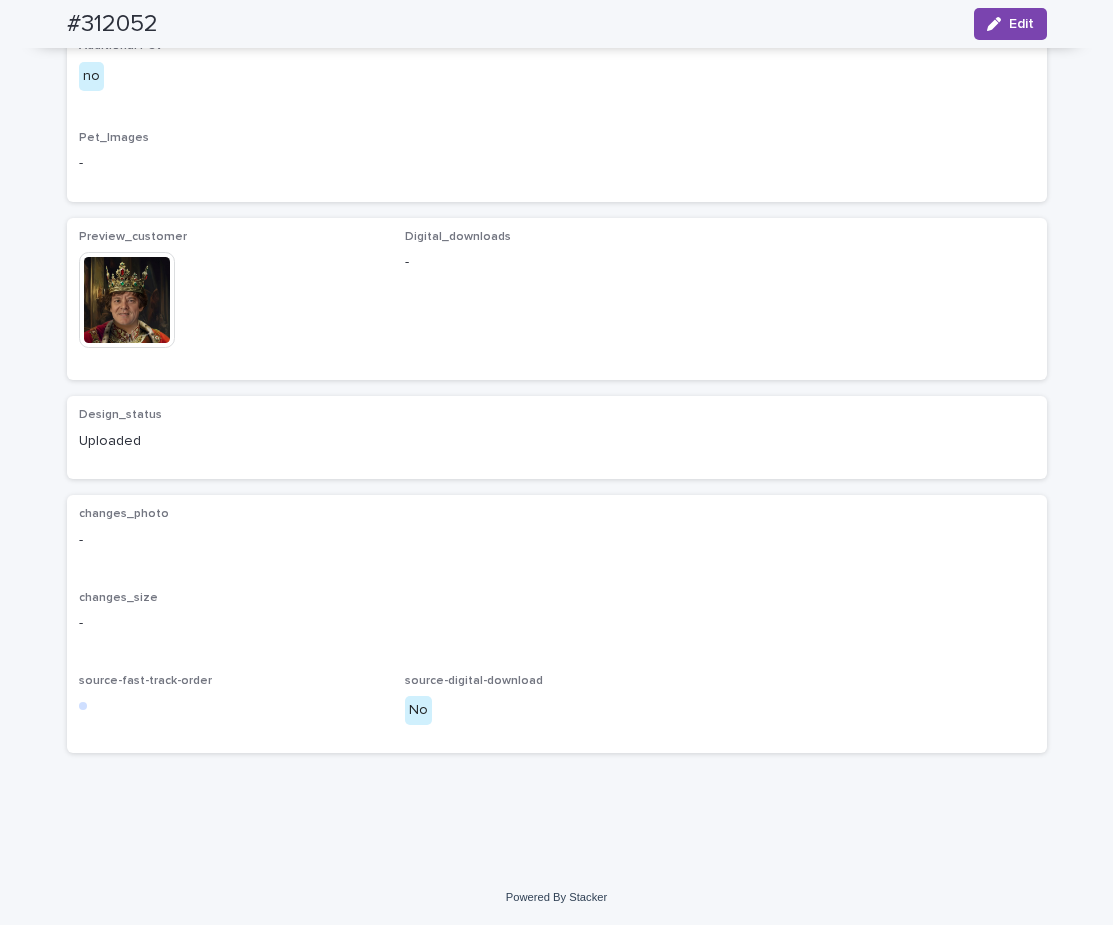 scroll, scrollTop: 1033, scrollLeft: 0, axis: vertical 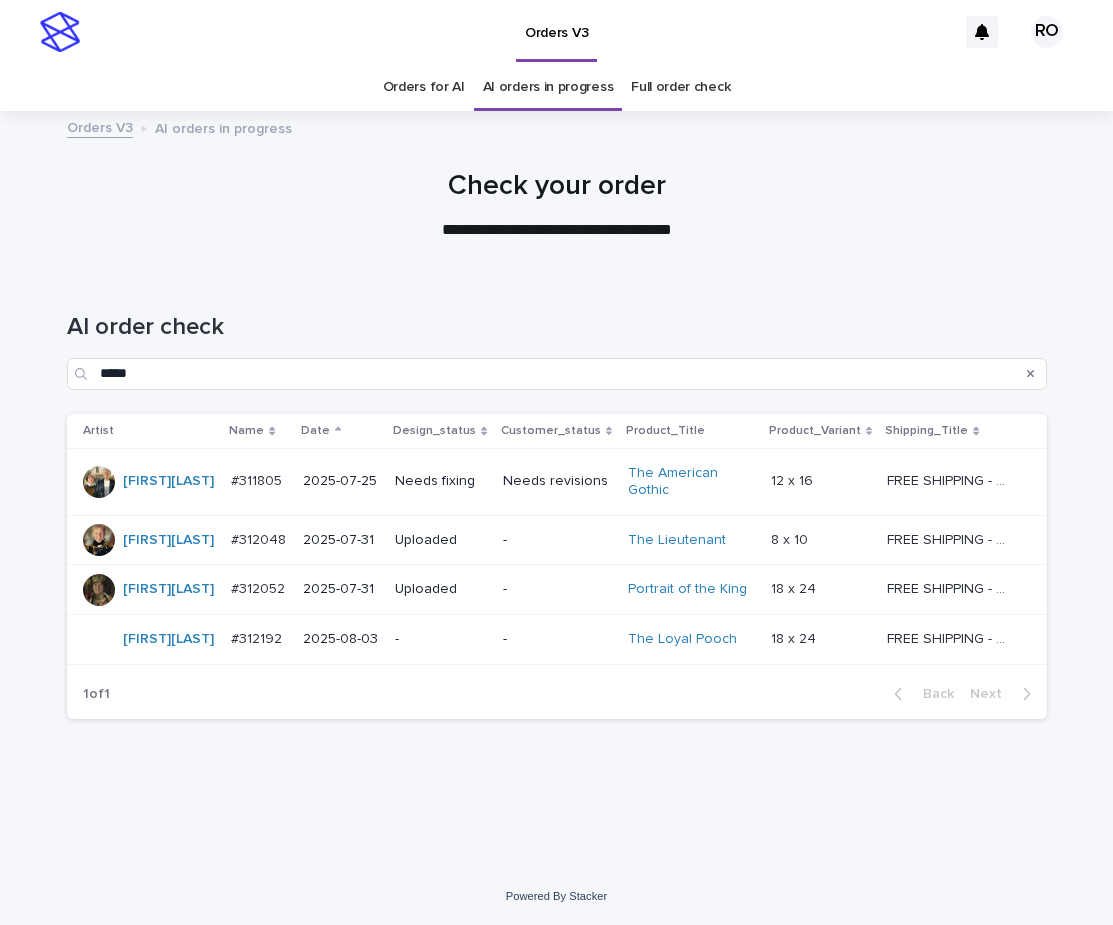 click on "Needs revisions" at bounding box center [557, 481] 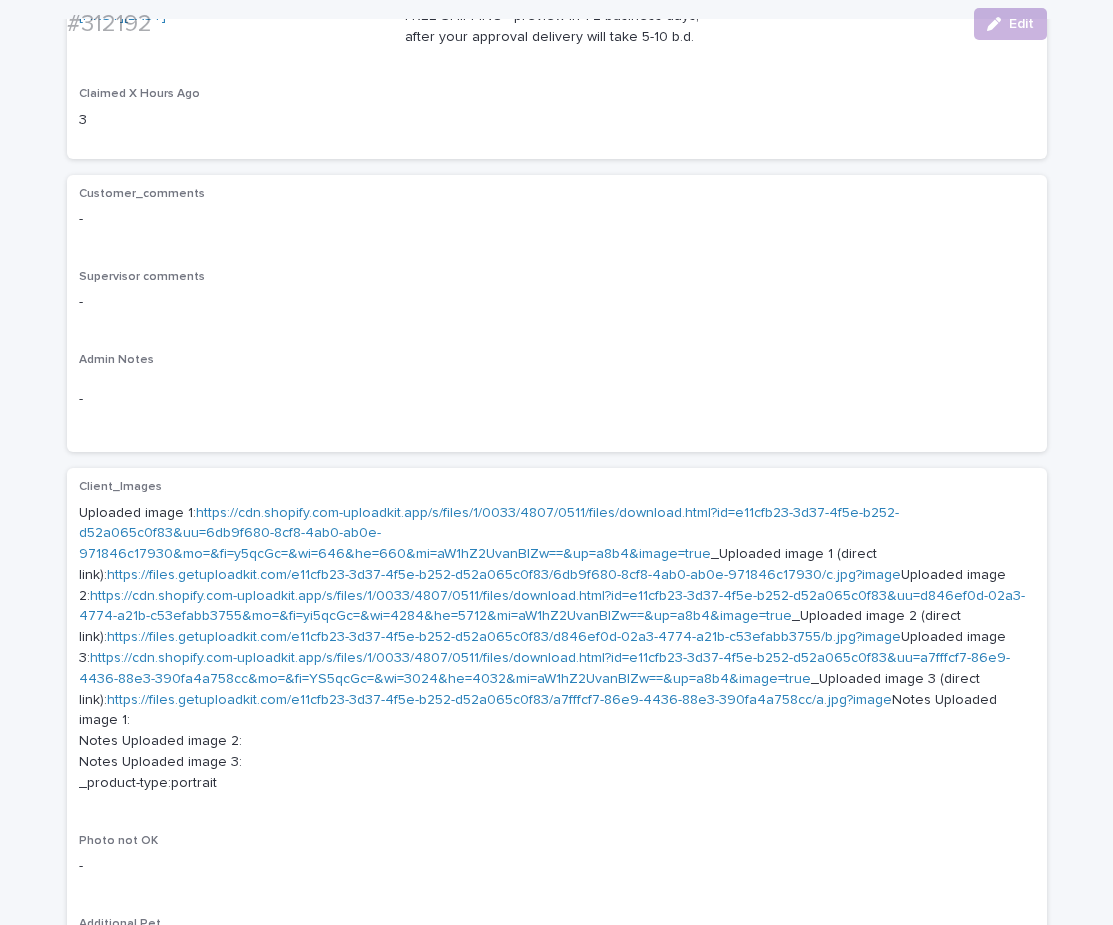 scroll, scrollTop: 584, scrollLeft: 0, axis: vertical 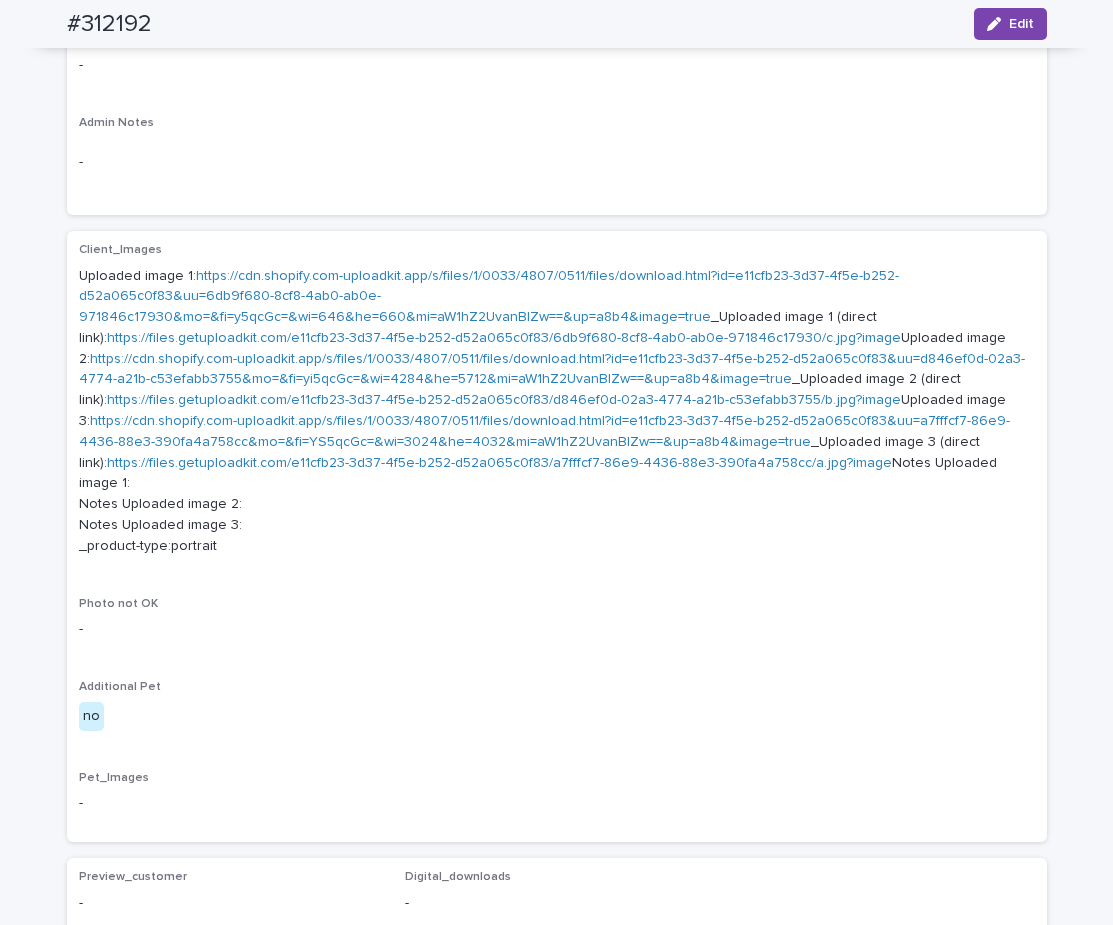click on "https://cdn.shopify.com-uploadkit.app/s/files/1/0033/4807/0511/files/download.html?id=e11cfb23-3d37-4f5e-b252-d52a065c0f83&uu=6db9f680-8cf8-4ab0-ab0e-971846c17930&mo=&fi=y5qcGc=&wi=646&he=660&mi=aW1hZ2UvanBlZw==&up=a8b4&image=true" at bounding box center [489, 297] 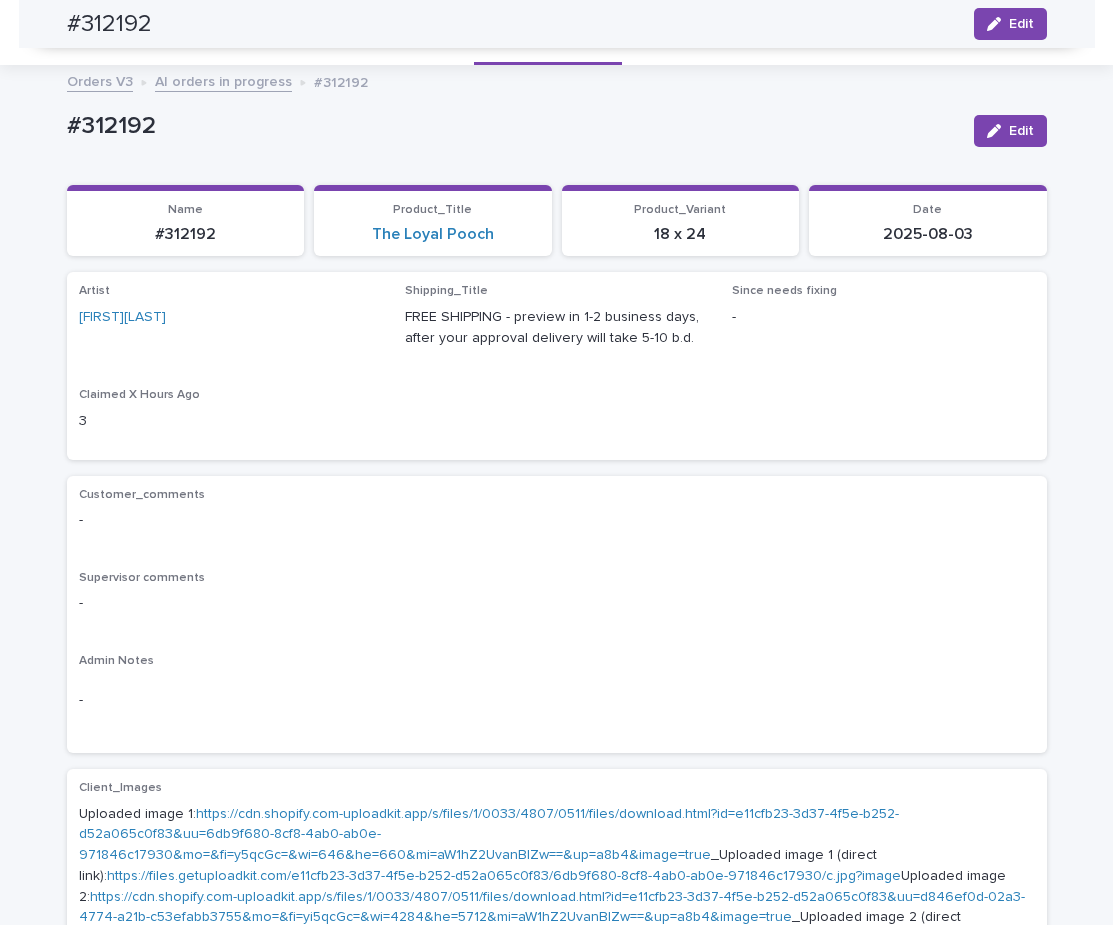 scroll, scrollTop: 0, scrollLeft: 0, axis: both 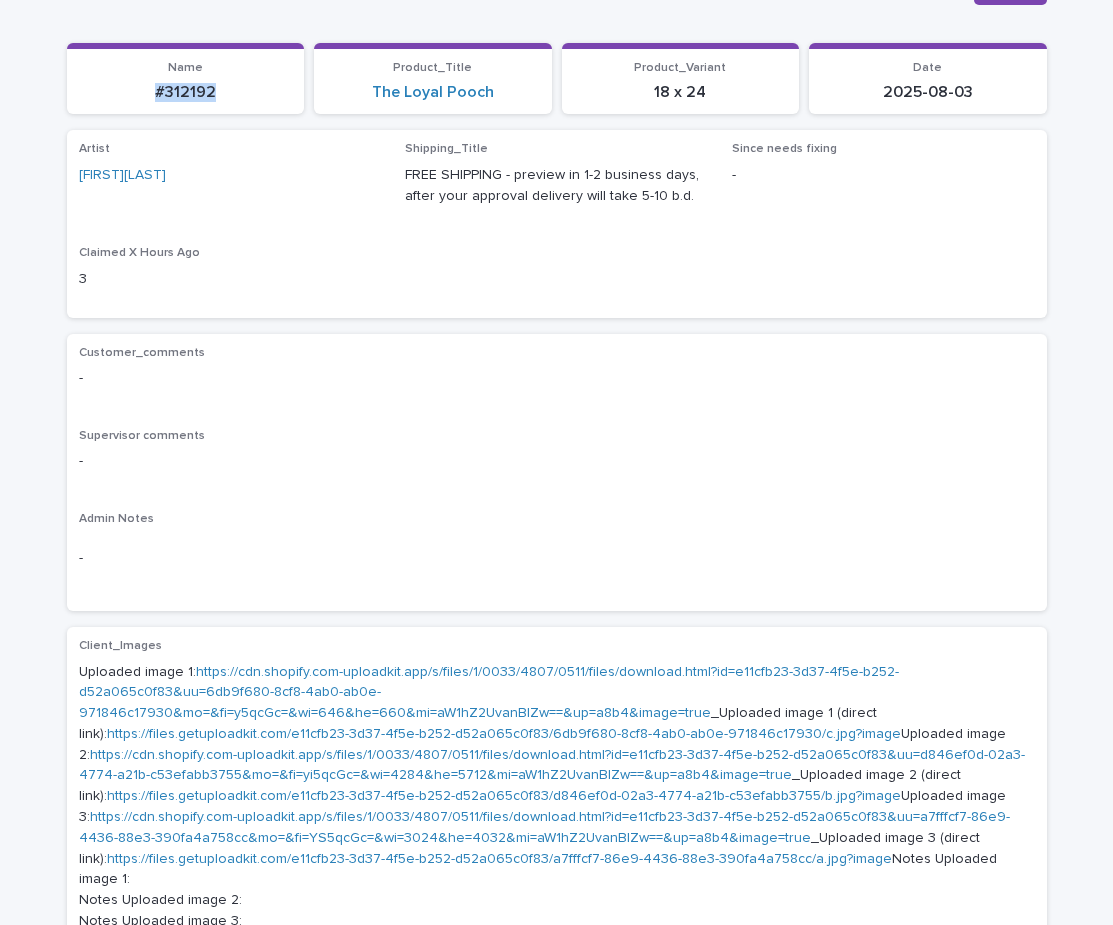 drag, startPoint x: 195, startPoint y: 110, endPoint x: 136, endPoint y: 110, distance: 59 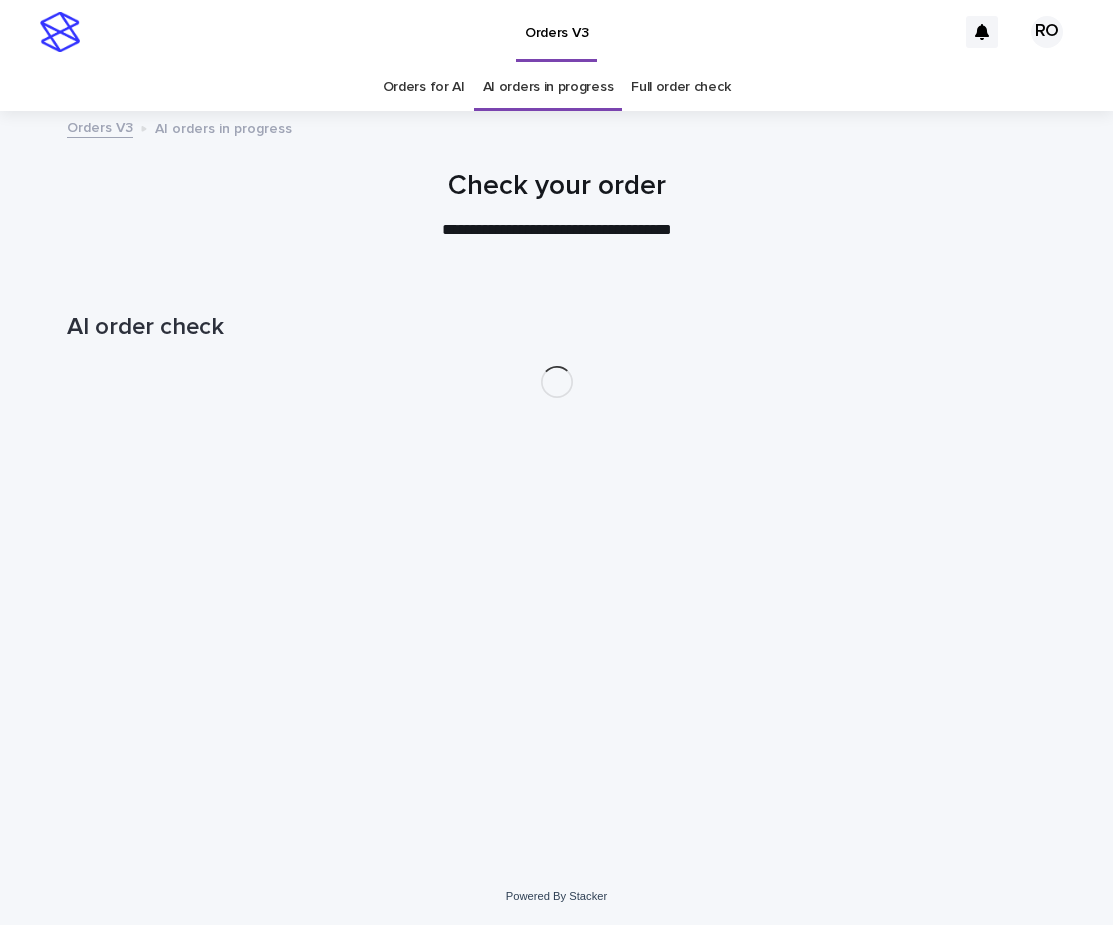 scroll, scrollTop: 0, scrollLeft: 0, axis: both 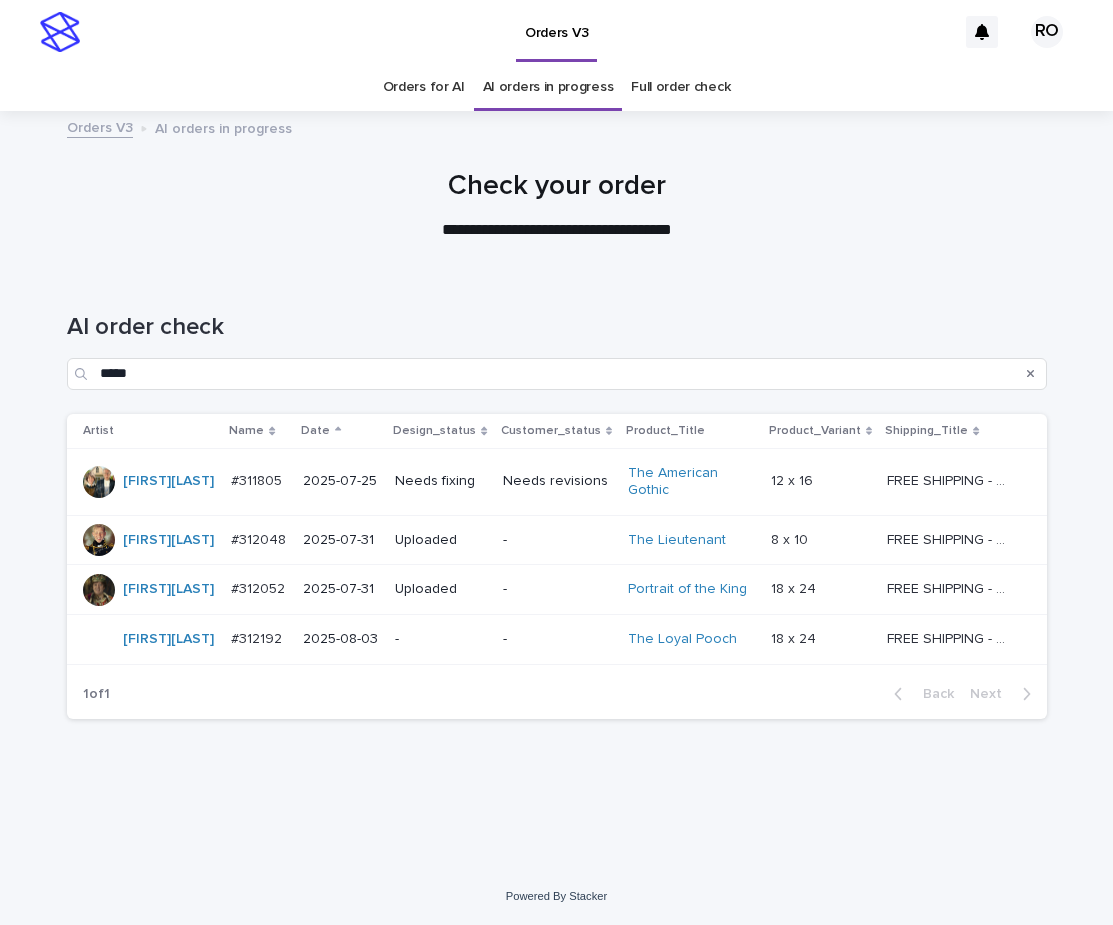 click on "Needs revisions" at bounding box center [557, 481] 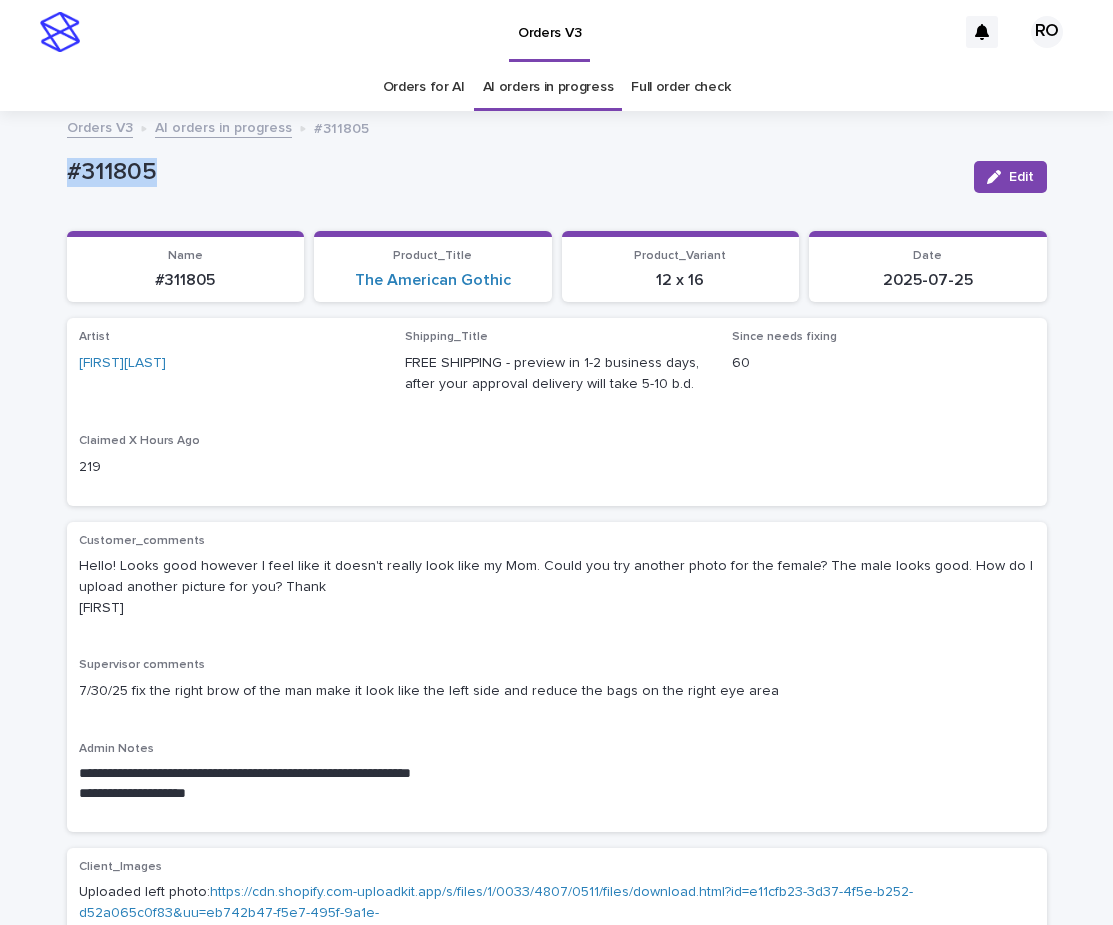 drag, startPoint x: 189, startPoint y: 184, endPoint x: 52, endPoint y: 165, distance: 138.31125 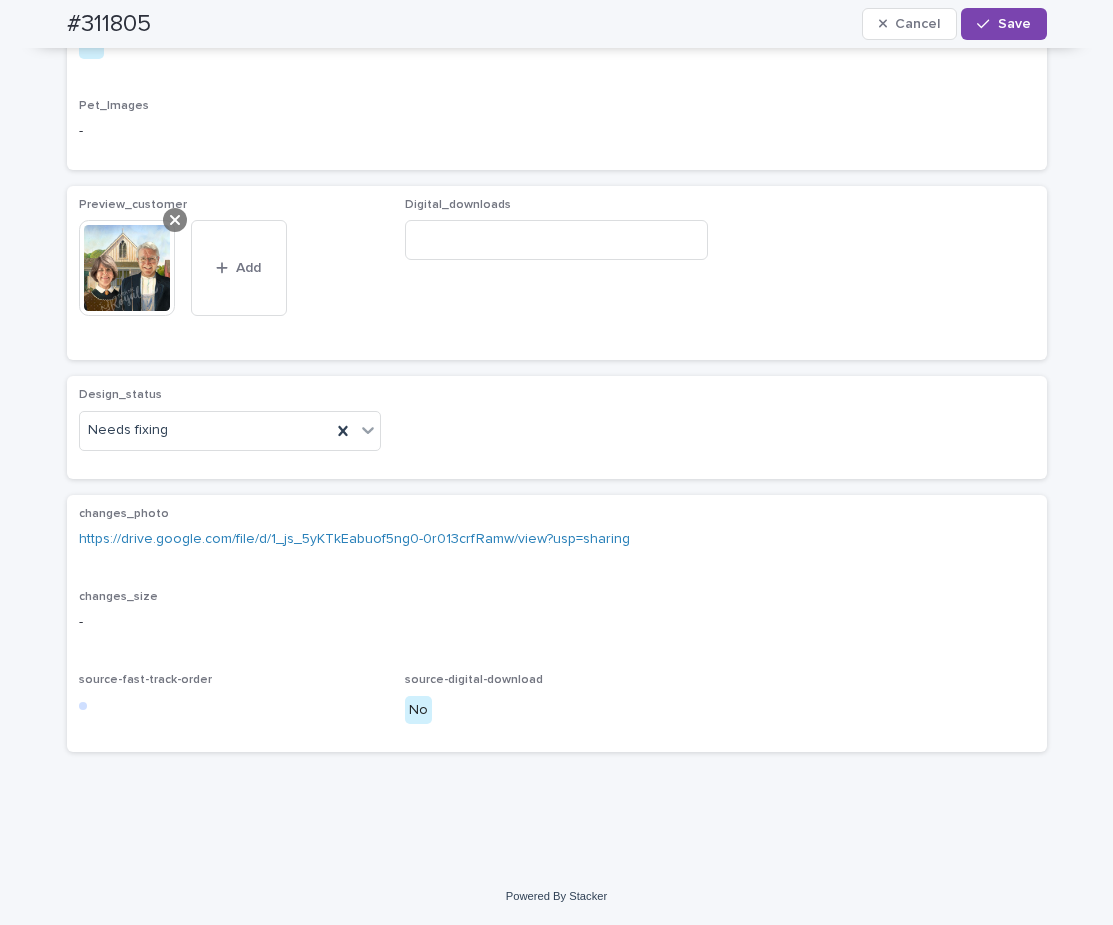 click 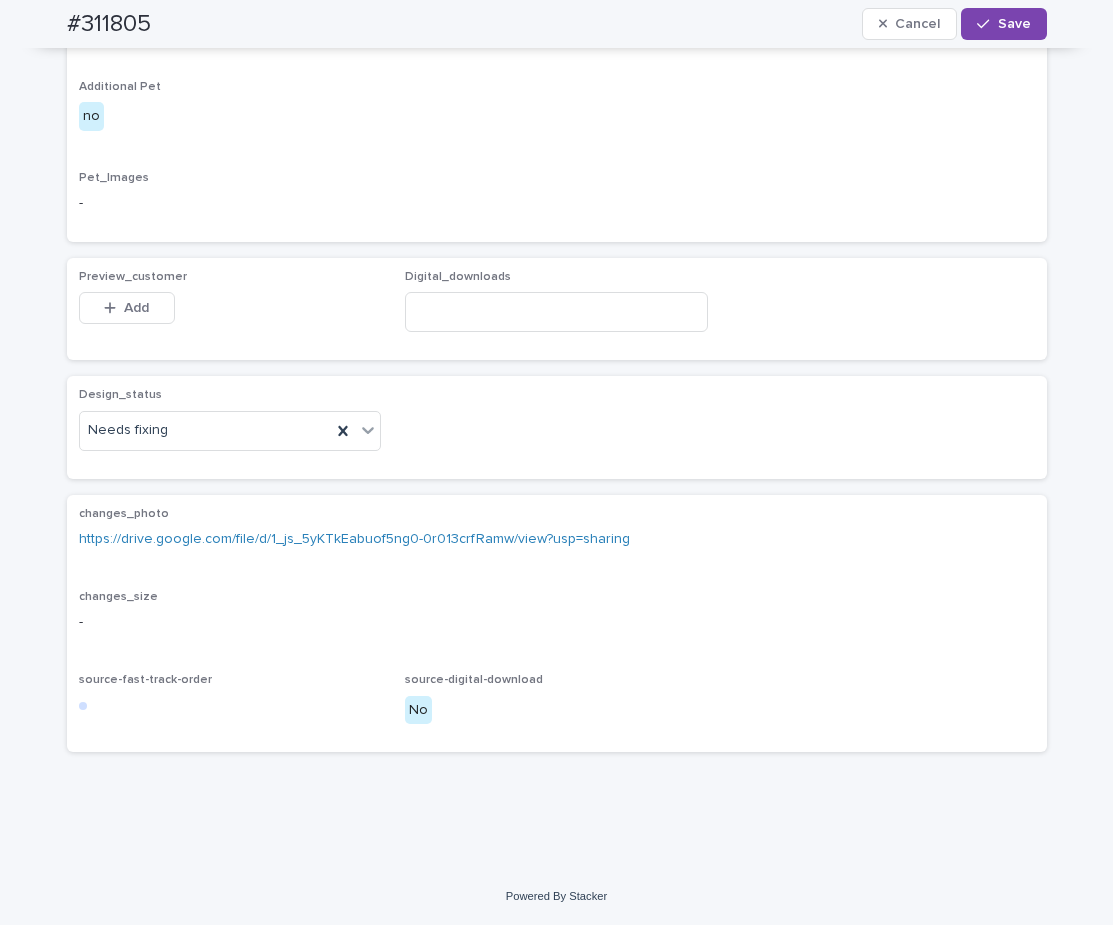 scroll, scrollTop: 1257, scrollLeft: 0, axis: vertical 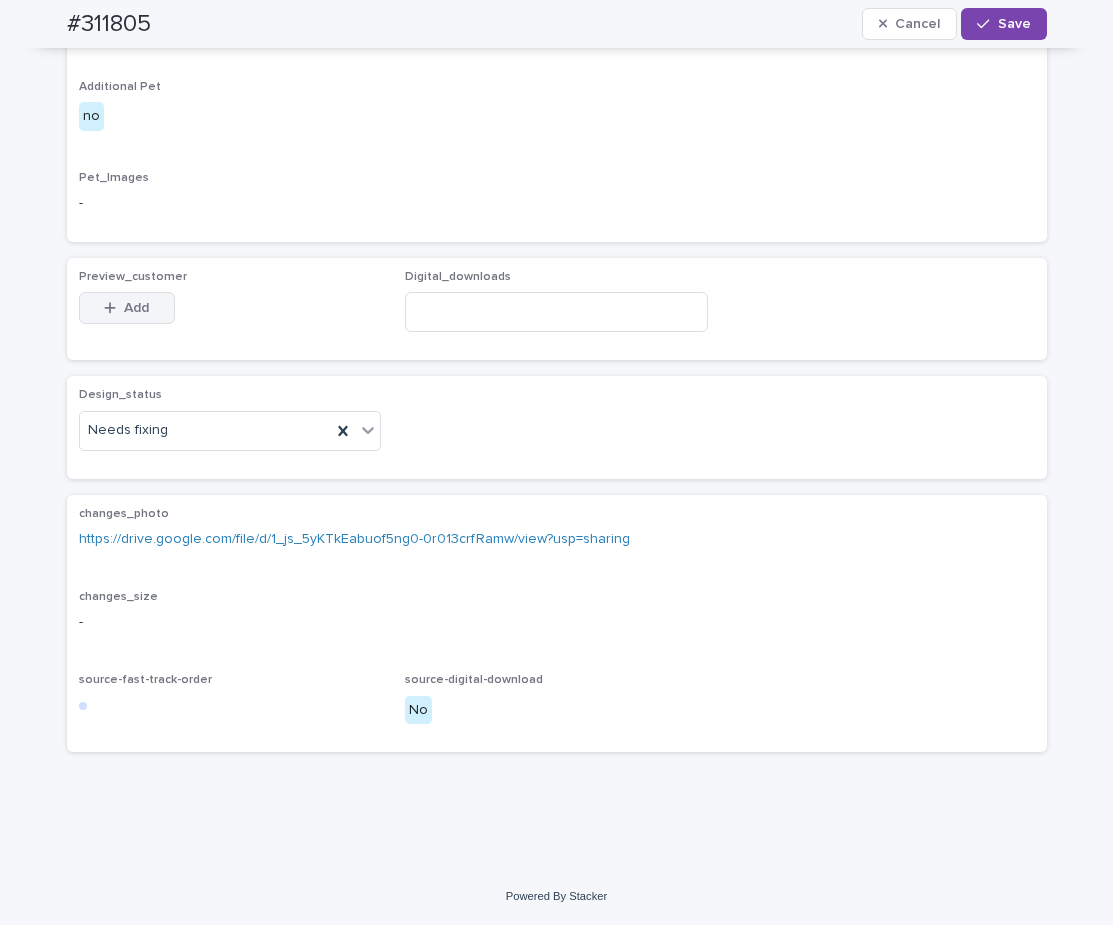 click on "Add" at bounding box center (136, 308) 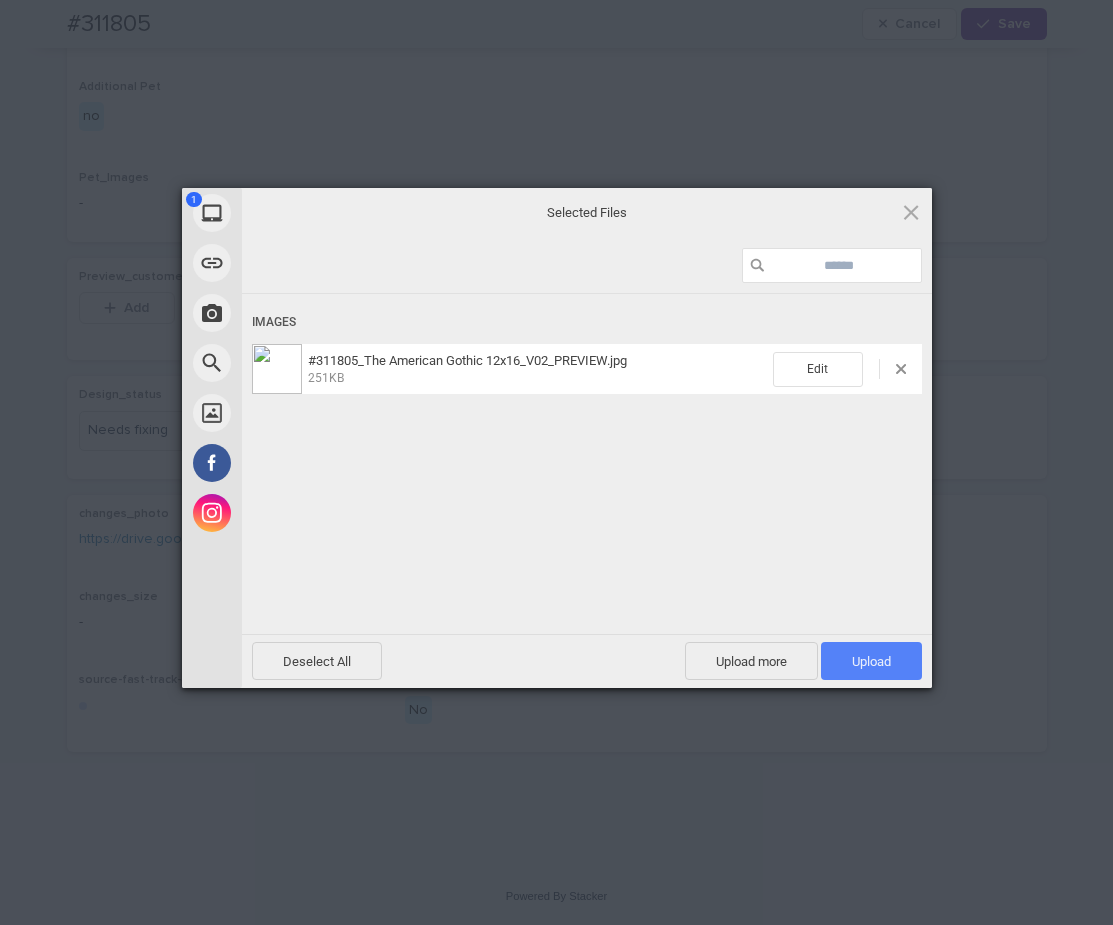 click on "Upload
1" at bounding box center (871, 661) 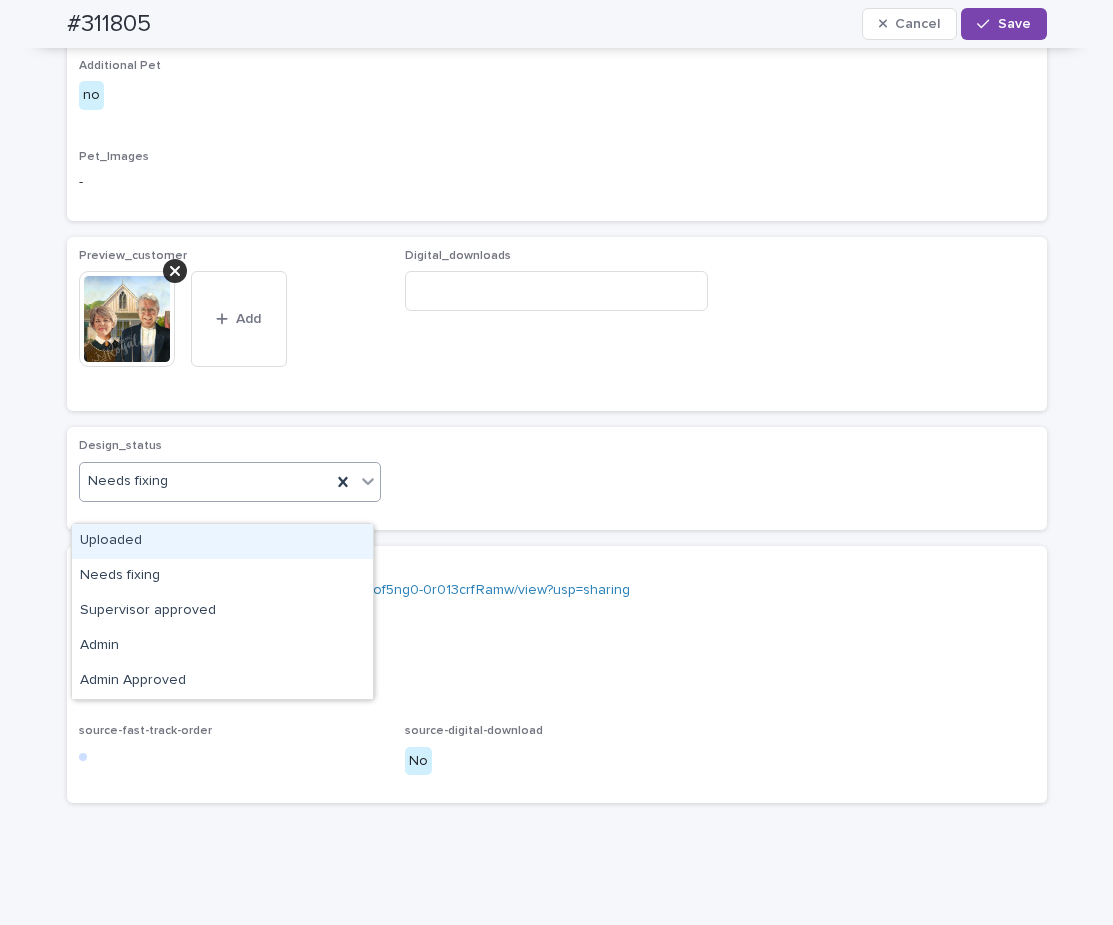 drag, startPoint x: 363, startPoint y: 508, endPoint x: 346, endPoint y: 534, distance: 31.06445 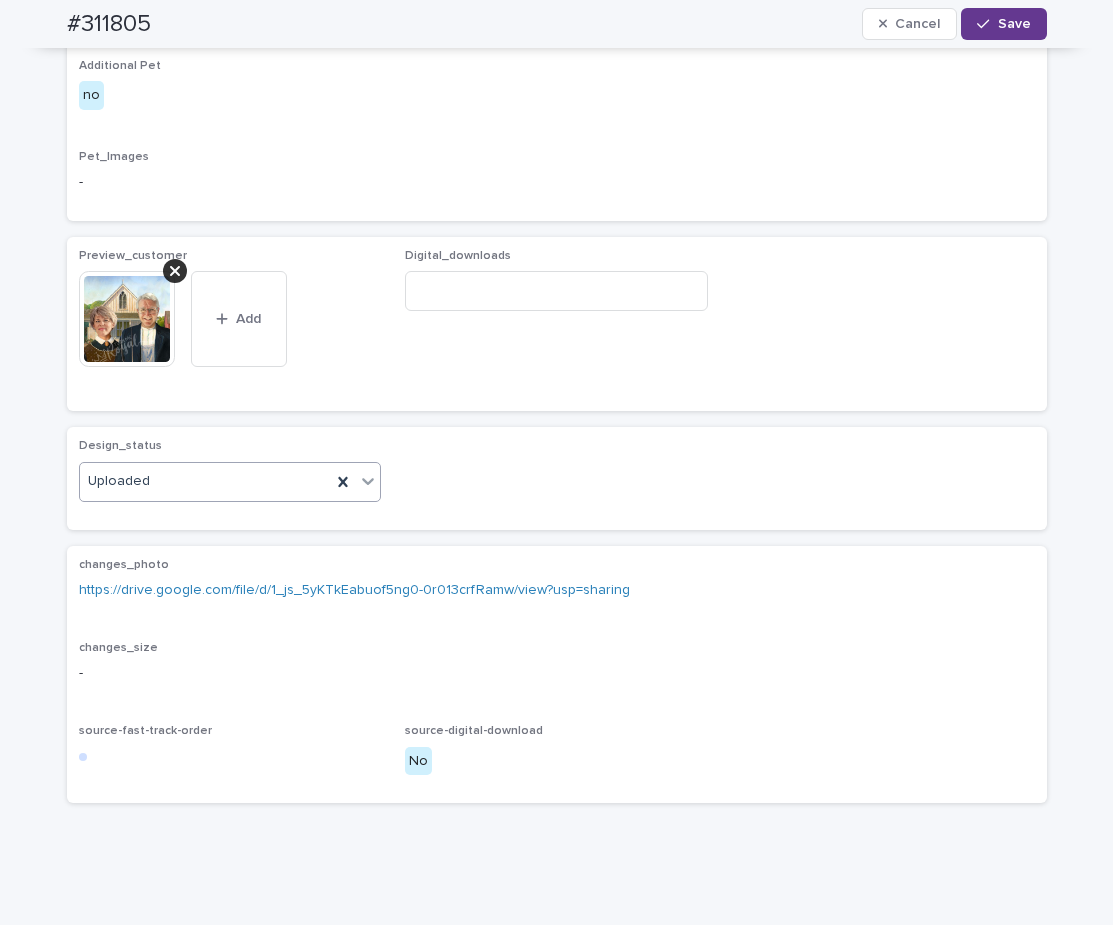 click on "Save" at bounding box center (1003, 24) 